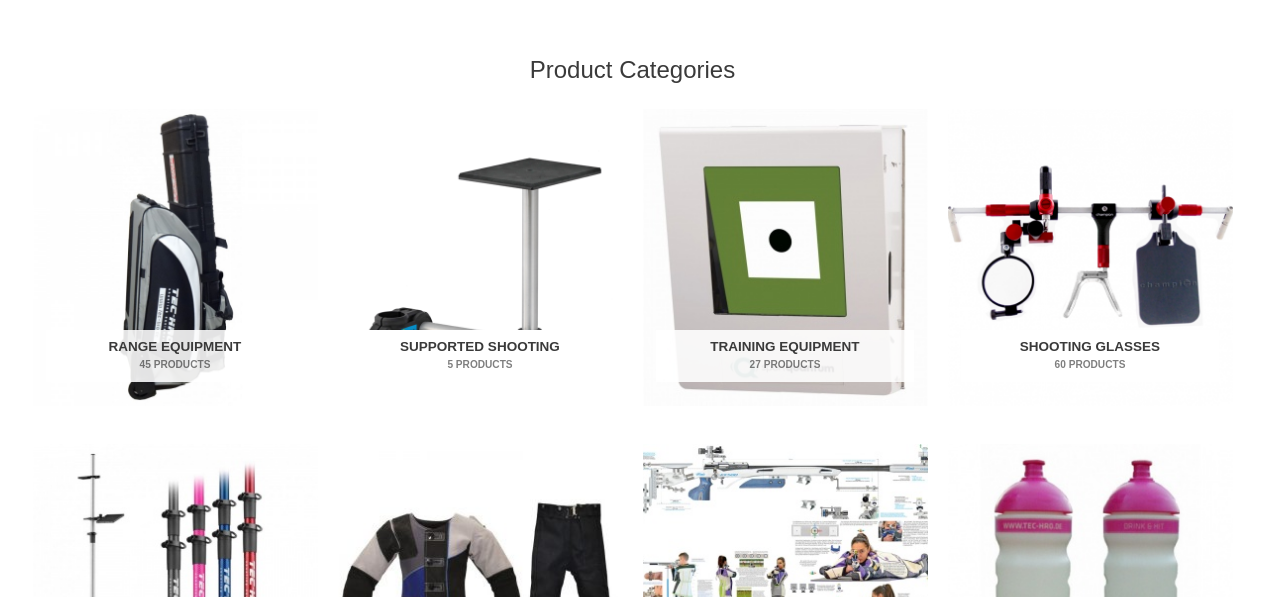 scroll, scrollTop: 700, scrollLeft: 0, axis: vertical 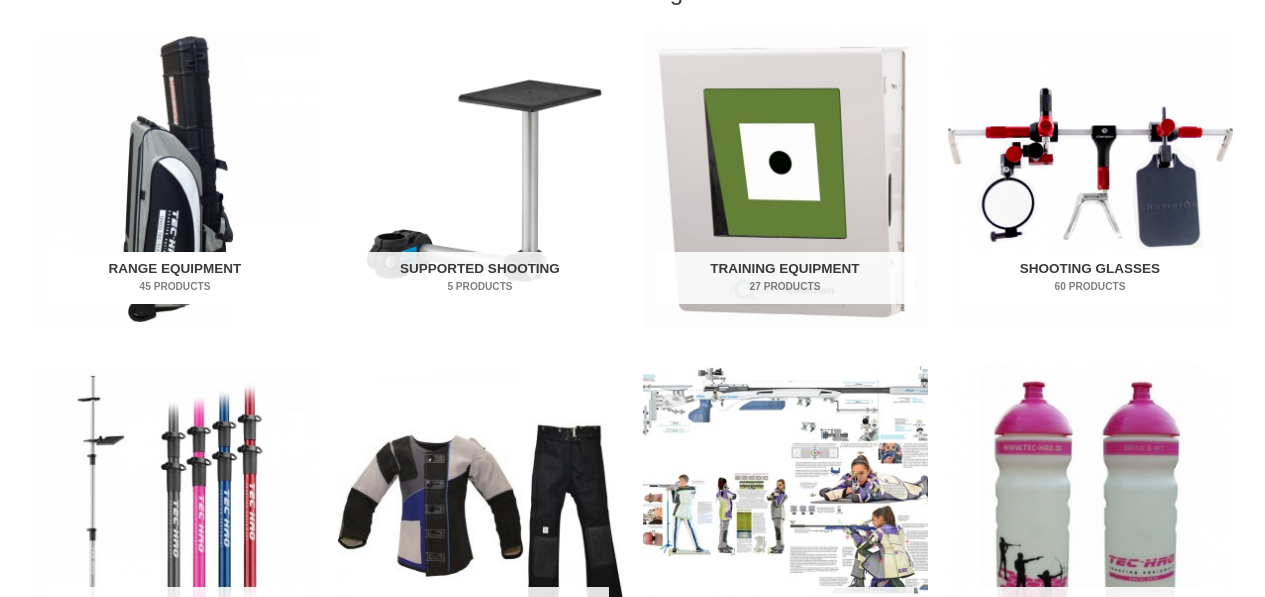 click on "Range Equipment 45 Products" at bounding box center [175, 278] 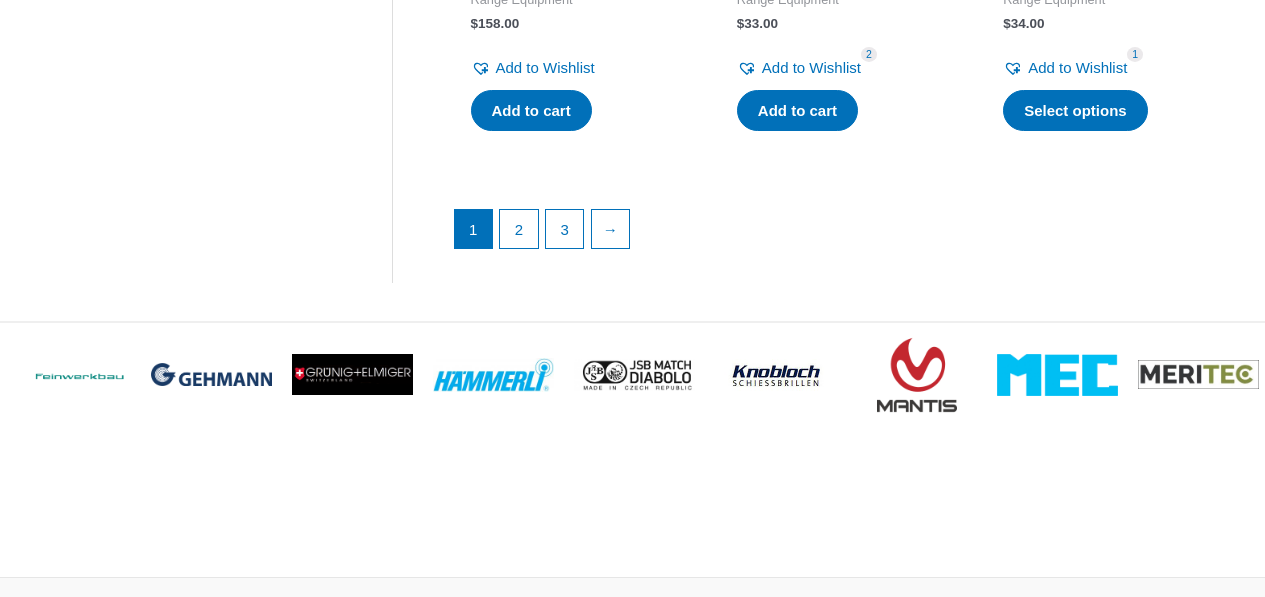 scroll, scrollTop: 3200, scrollLeft: 0, axis: vertical 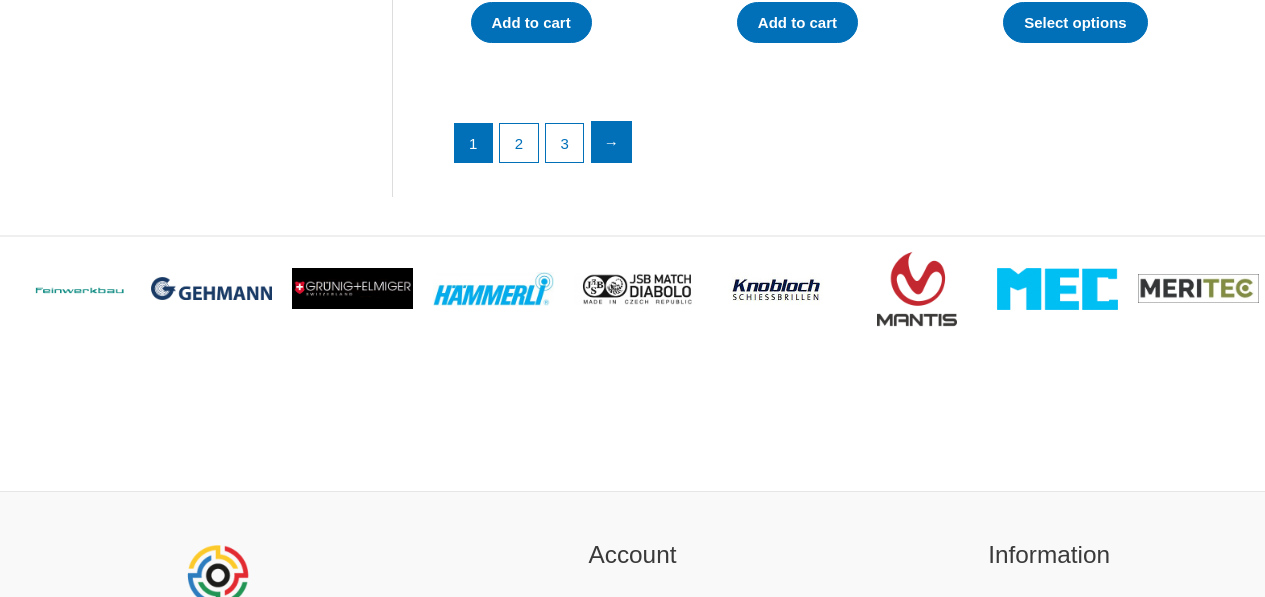 click on "→" at bounding box center (612, 142) 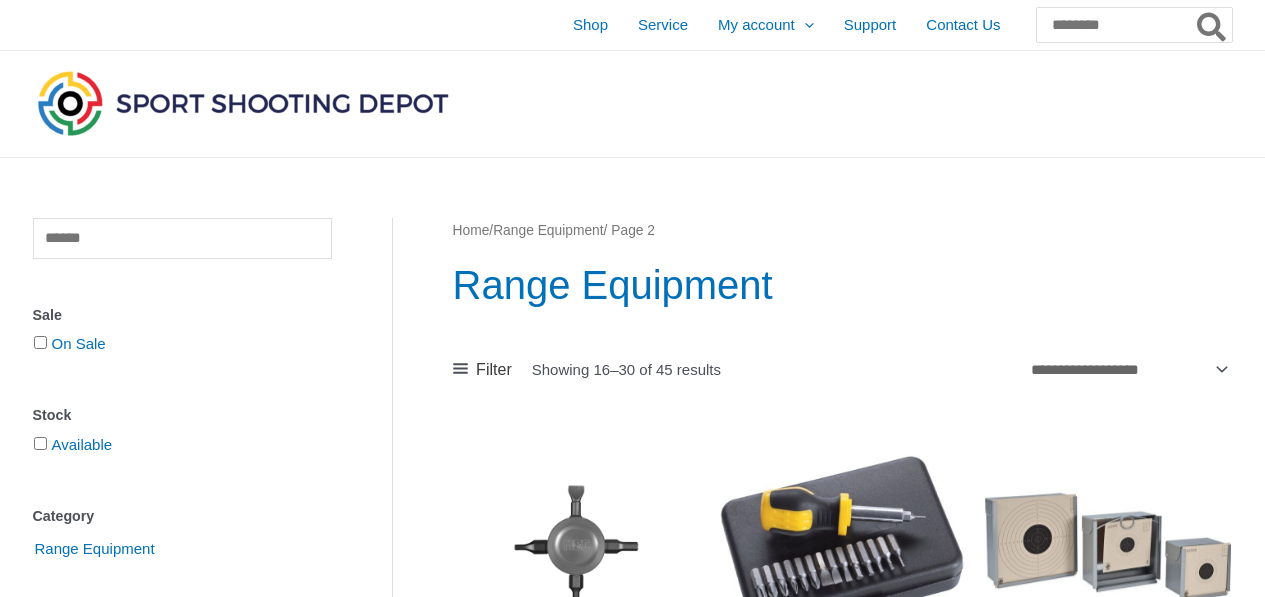 scroll, scrollTop: 0, scrollLeft: 0, axis: both 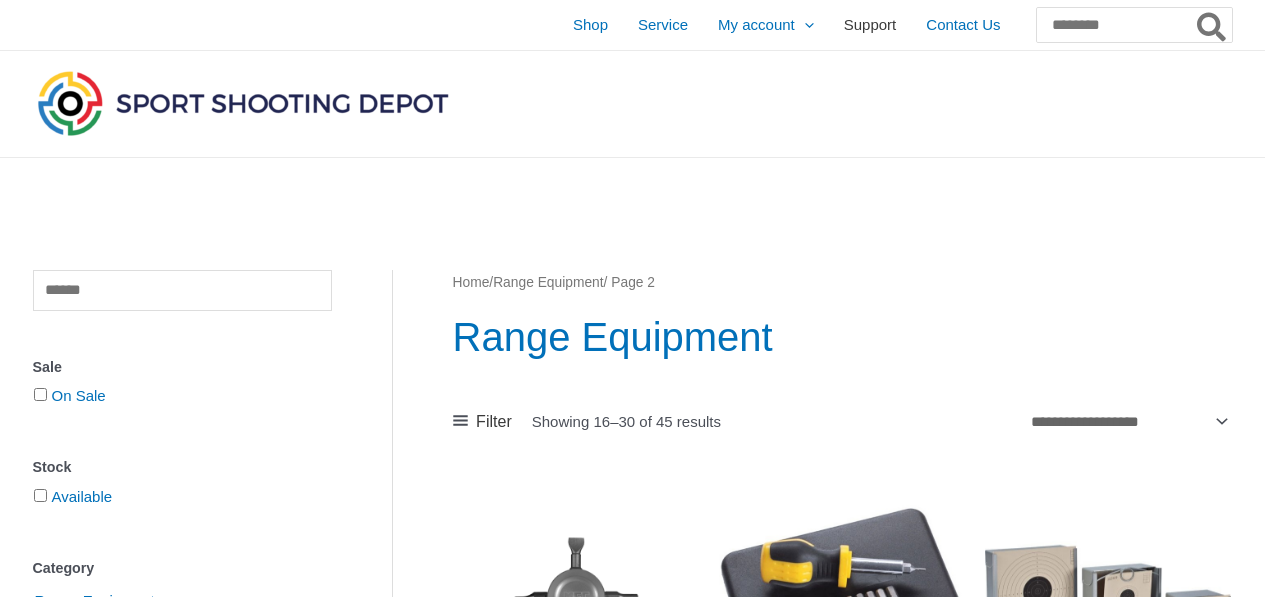 click on "Support" at bounding box center [870, 25] 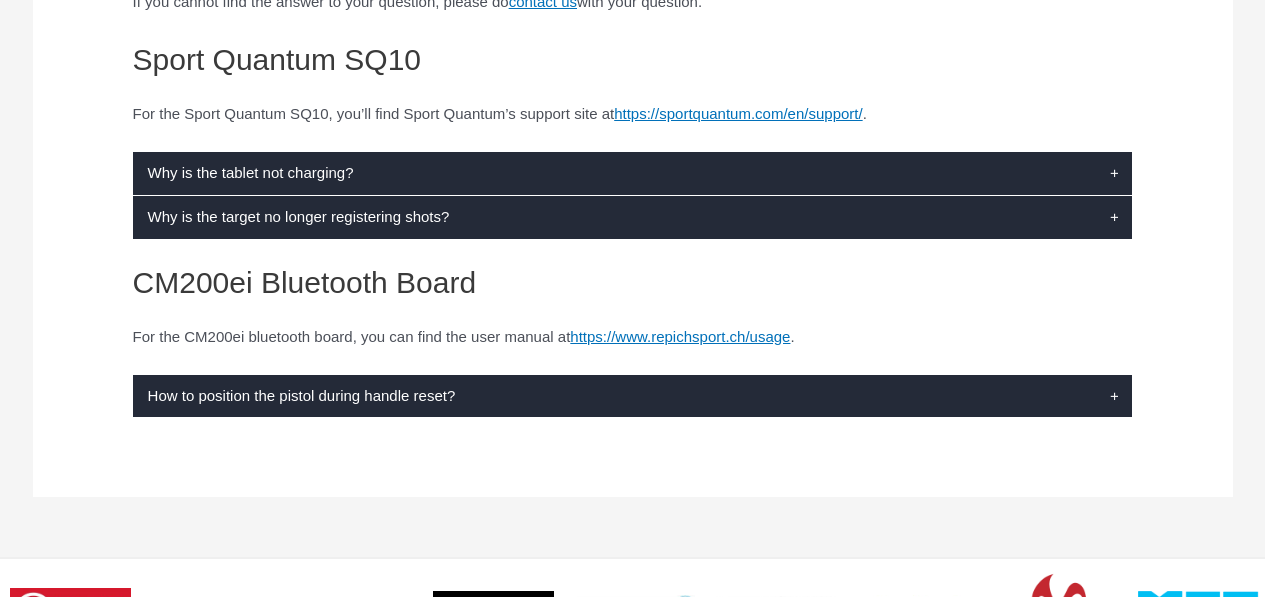 scroll, scrollTop: 400, scrollLeft: 0, axis: vertical 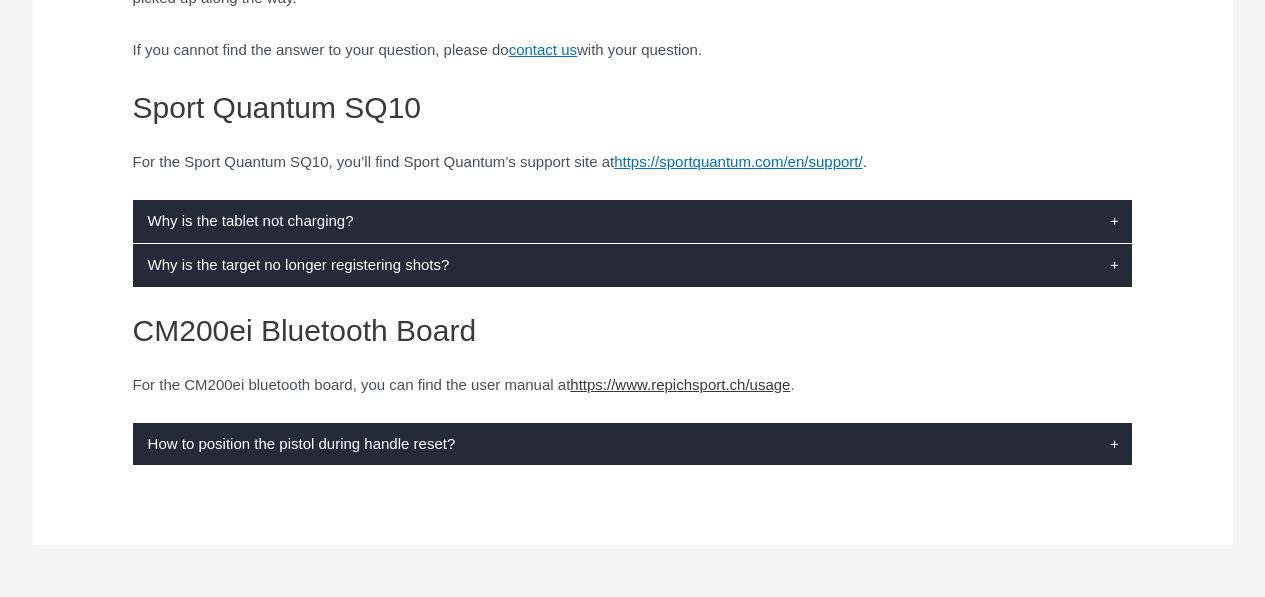 click on "https://www.repichsport.ch/usage" at bounding box center (680, 384) 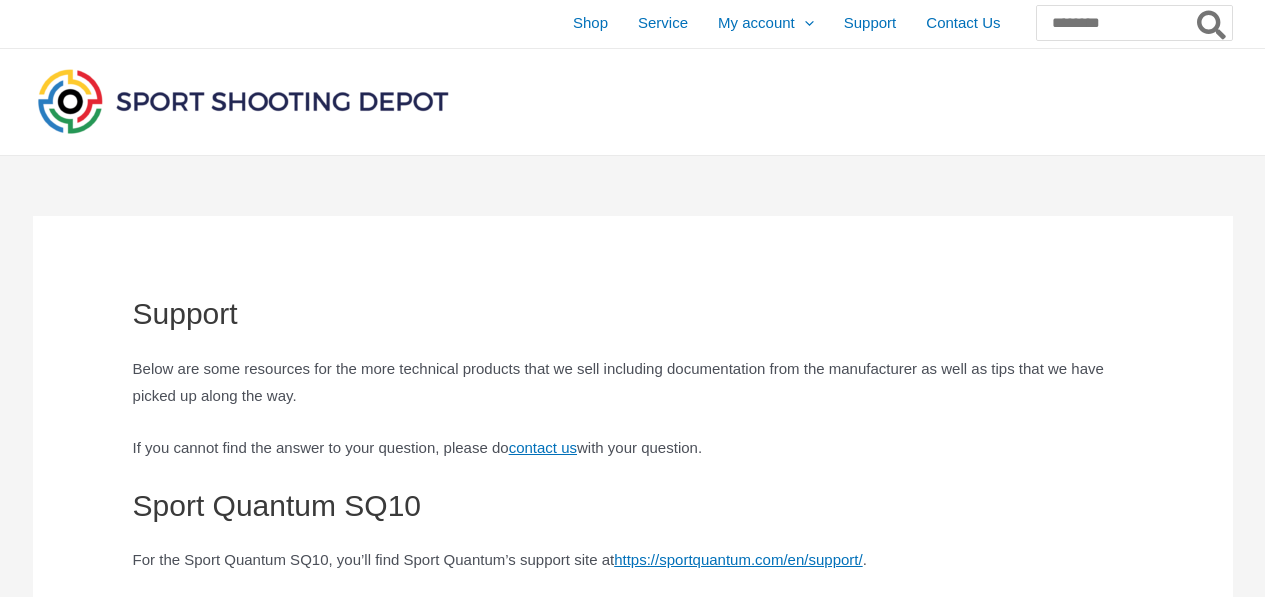 scroll, scrollTop: 0, scrollLeft: 0, axis: both 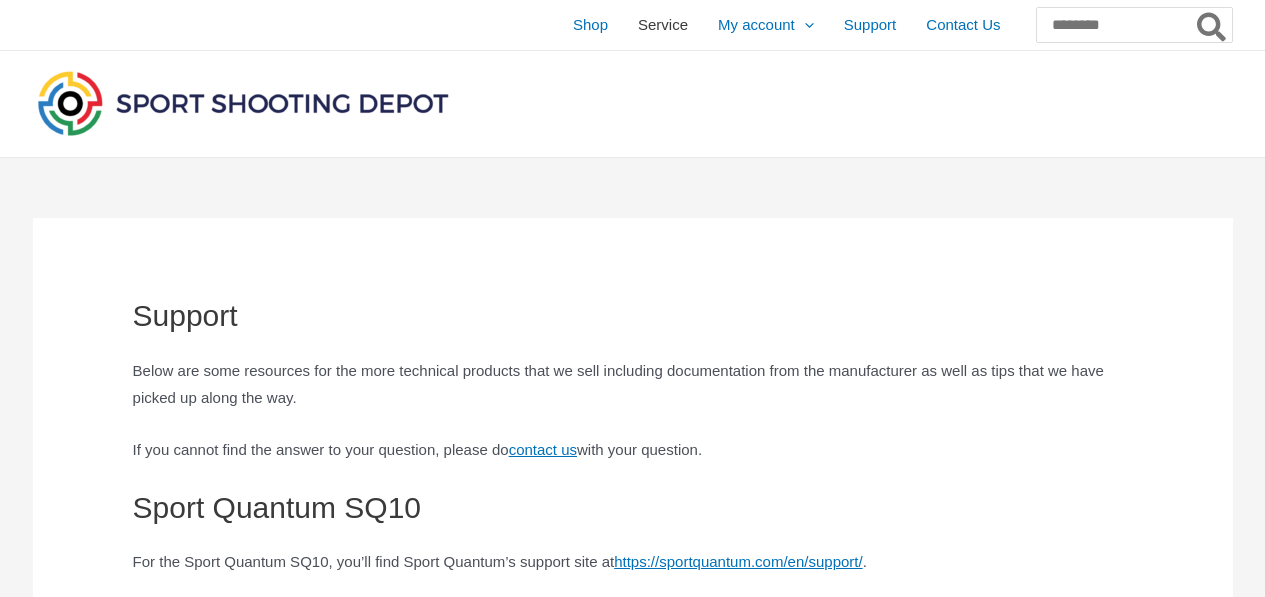 click on "Service" at bounding box center (663, 25) 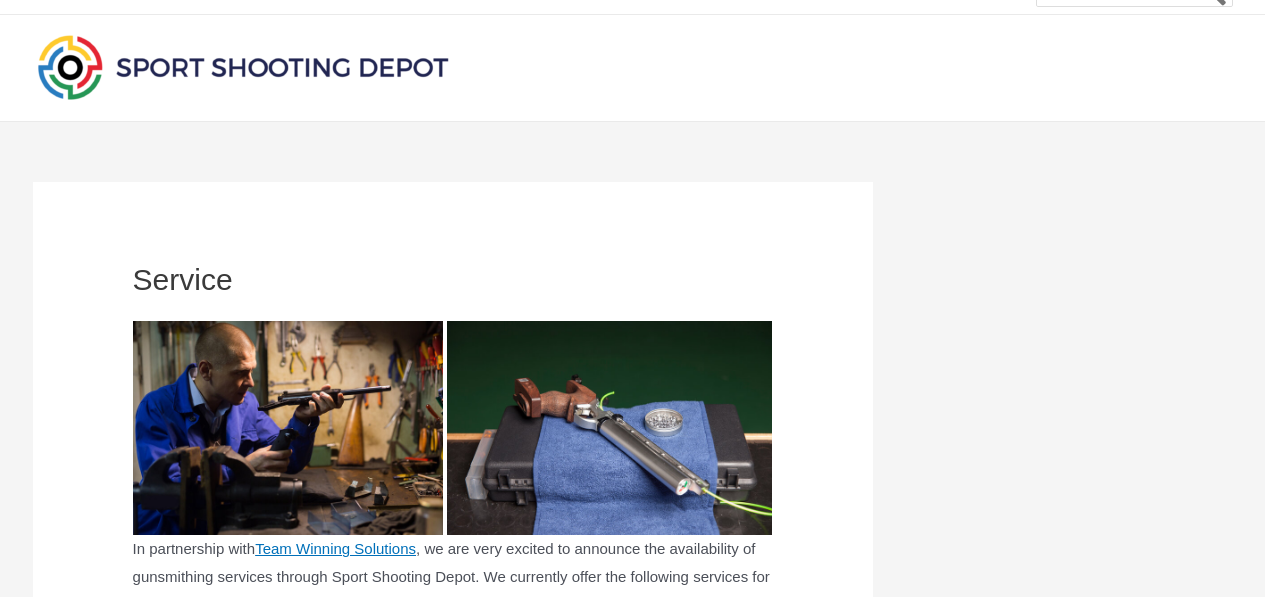 scroll, scrollTop: 0, scrollLeft: 0, axis: both 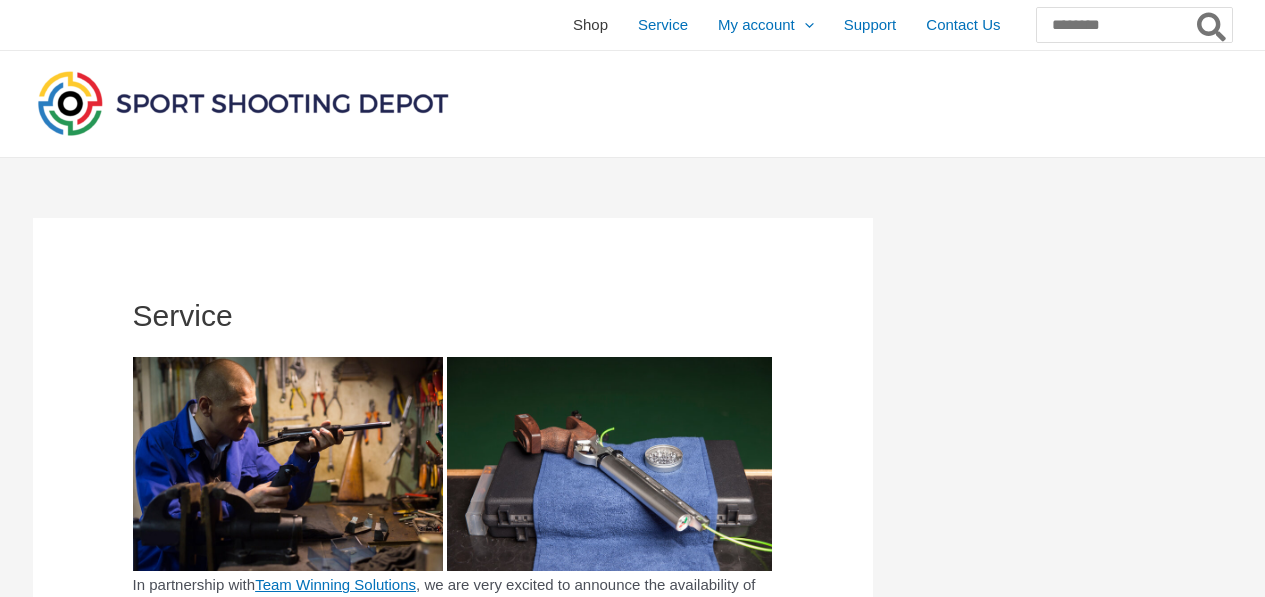 click on "Shop" at bounding box center [590, 25] 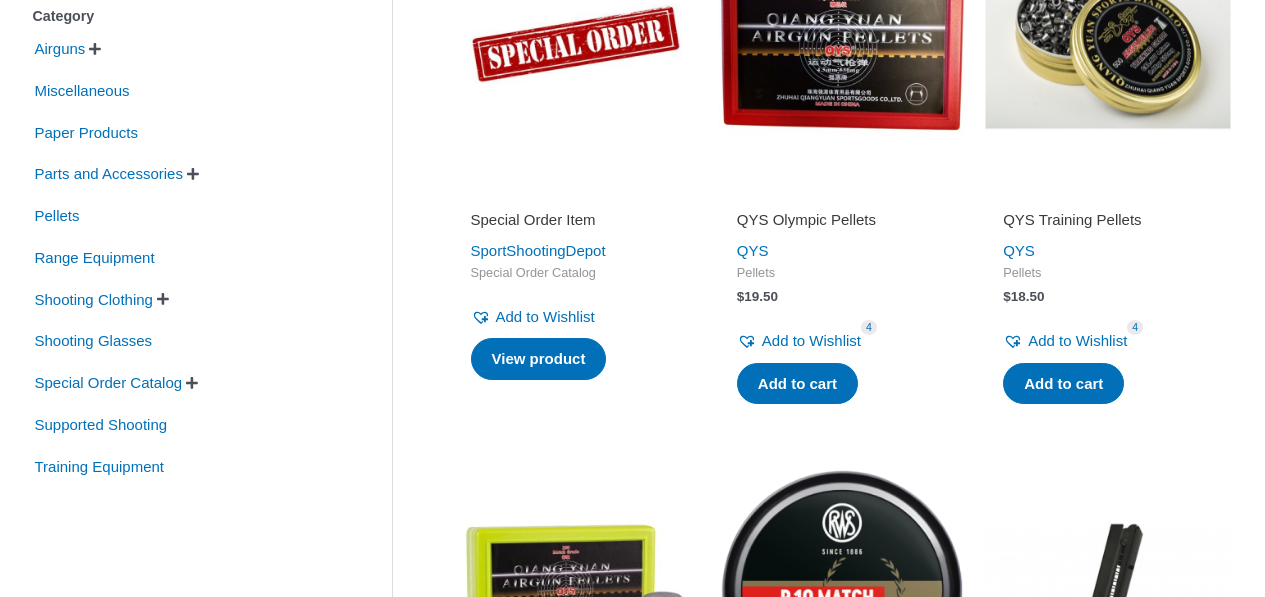 scroll, scrollTop: 400, scrollLeft: 0, axis: vertical 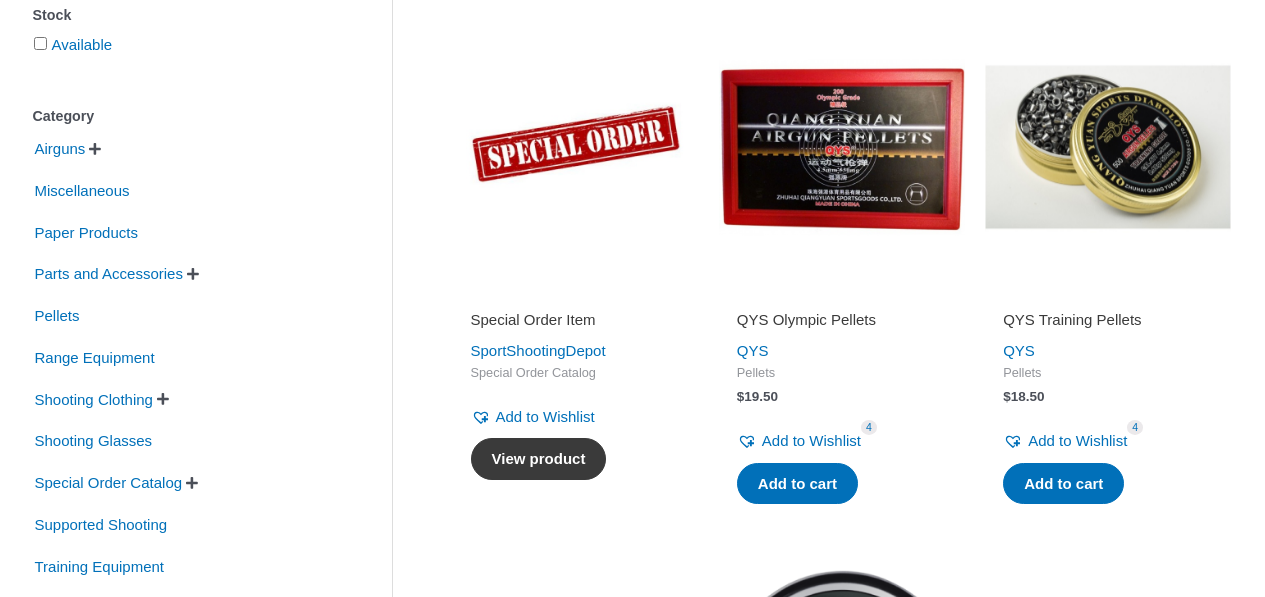 click on "View product" at bounding box center [539, 459] 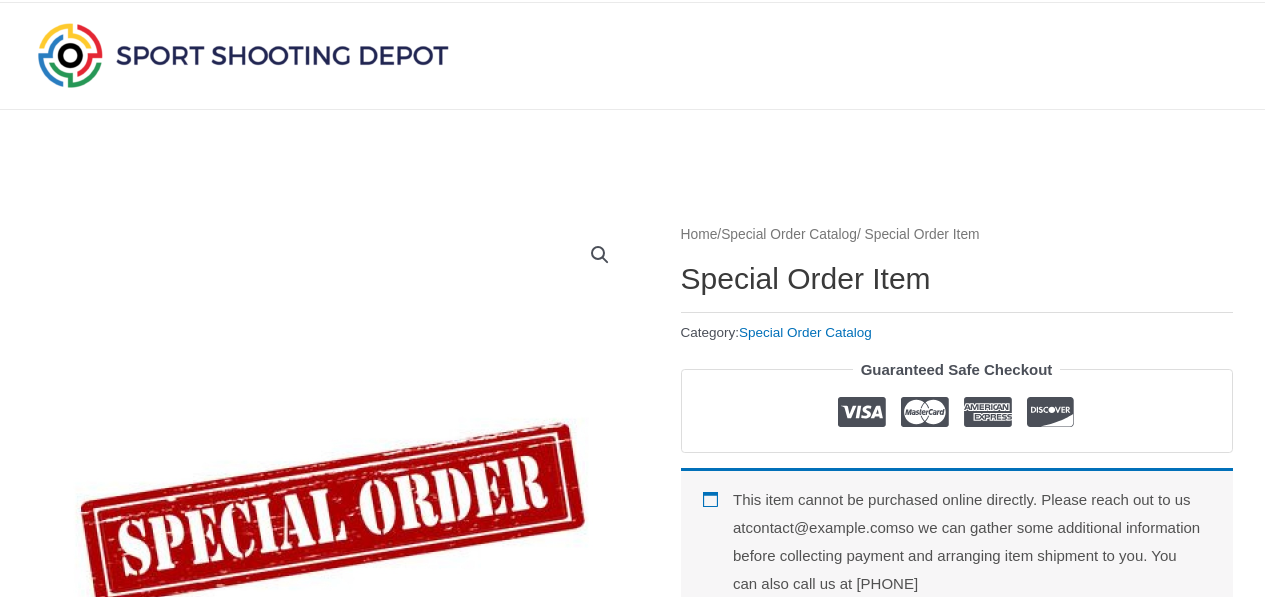 scroll, scrollTop: 0, scrollLeft: 0, axis: both 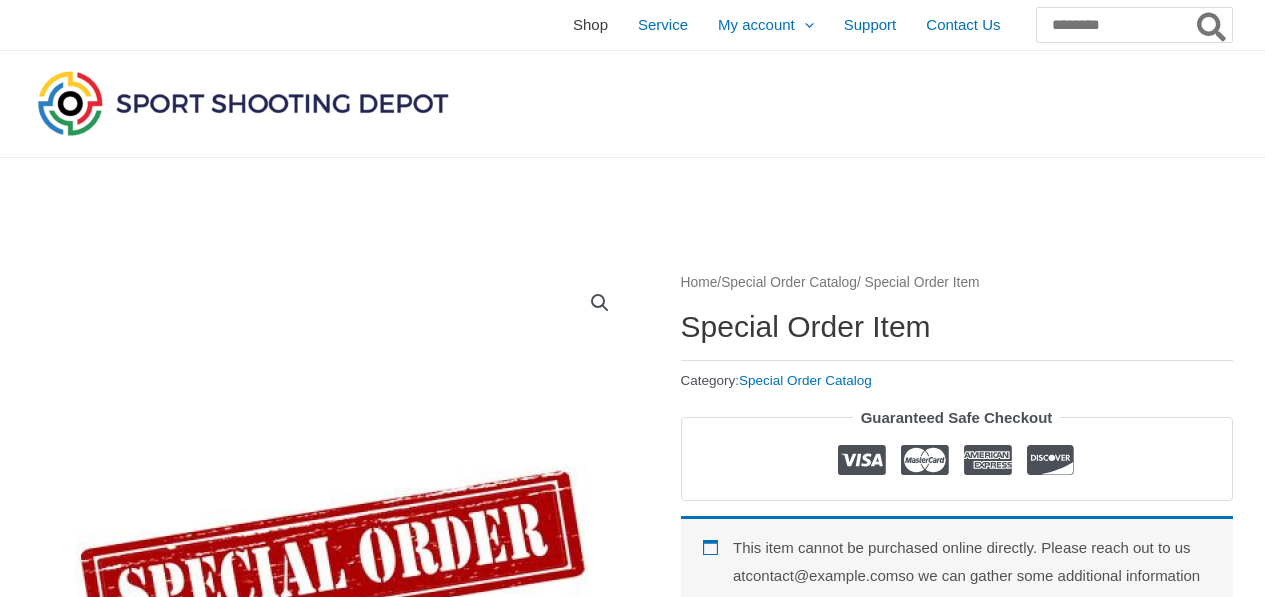 click on "Shop" at bounding box center (590, 25) 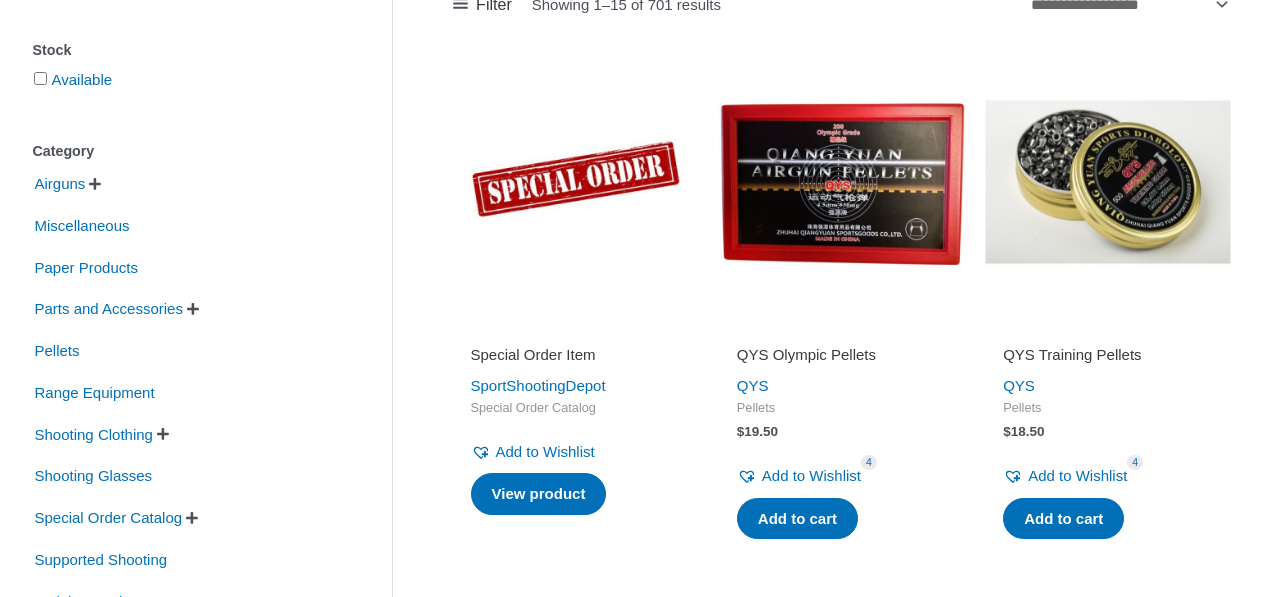 scroll, scrollTop: 400, scrollLeft: 0, axis: vertical 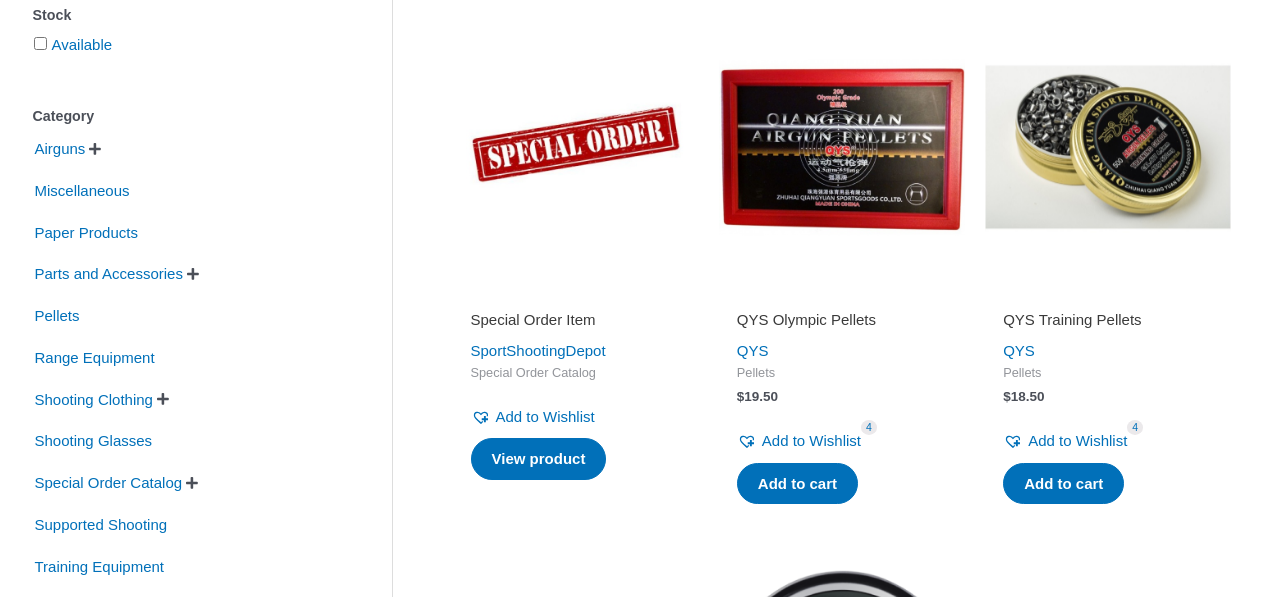 click at bounding box center [842, 147] 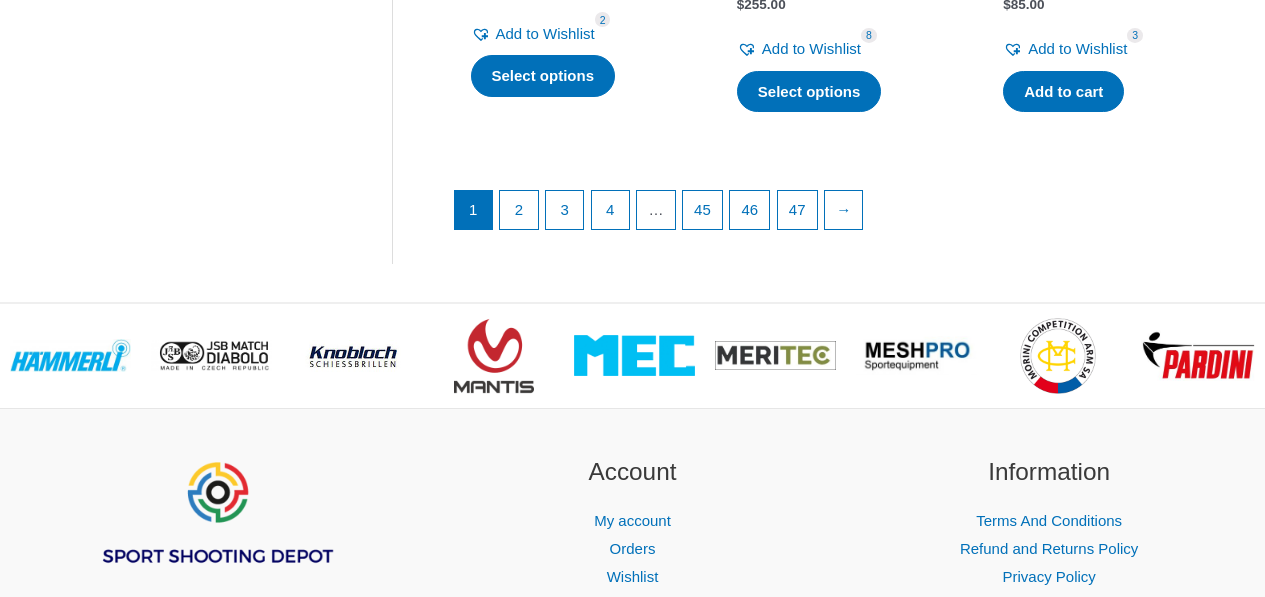 scroll, scrollTop: 3000, scrollLeft: 0, axis: vertical 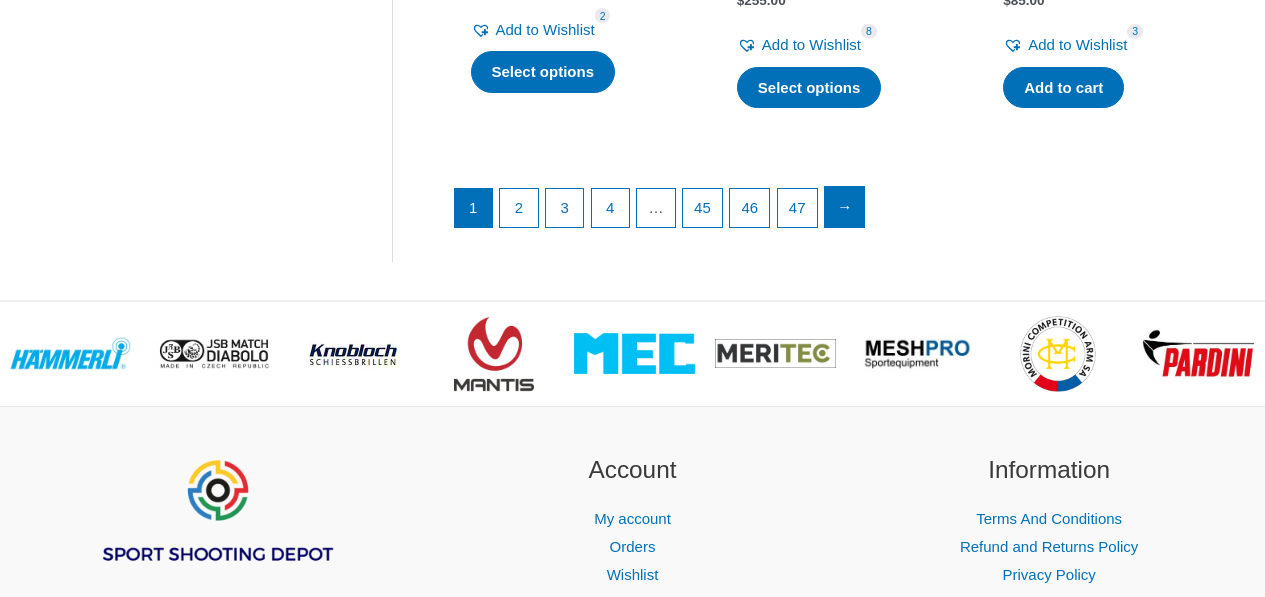 click on "→" at bounding box center [845, 207] 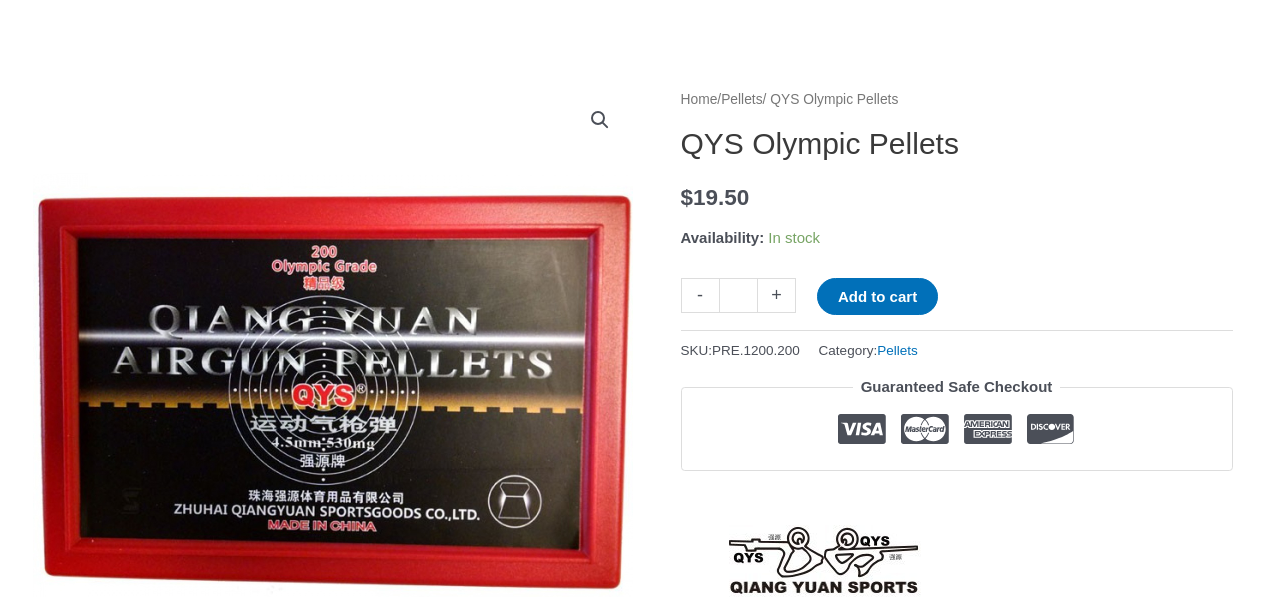 scroll, scrollTop: 200, scrollLeft: 0, axis: vertical 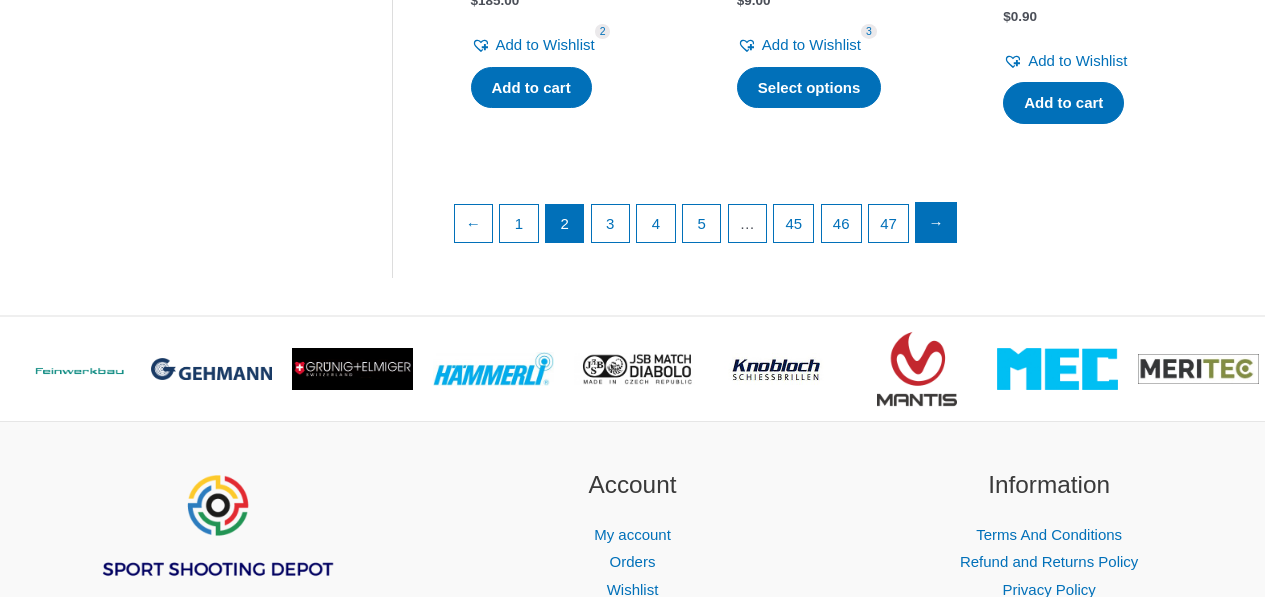 click on "→" at bounding box center [936, 223] 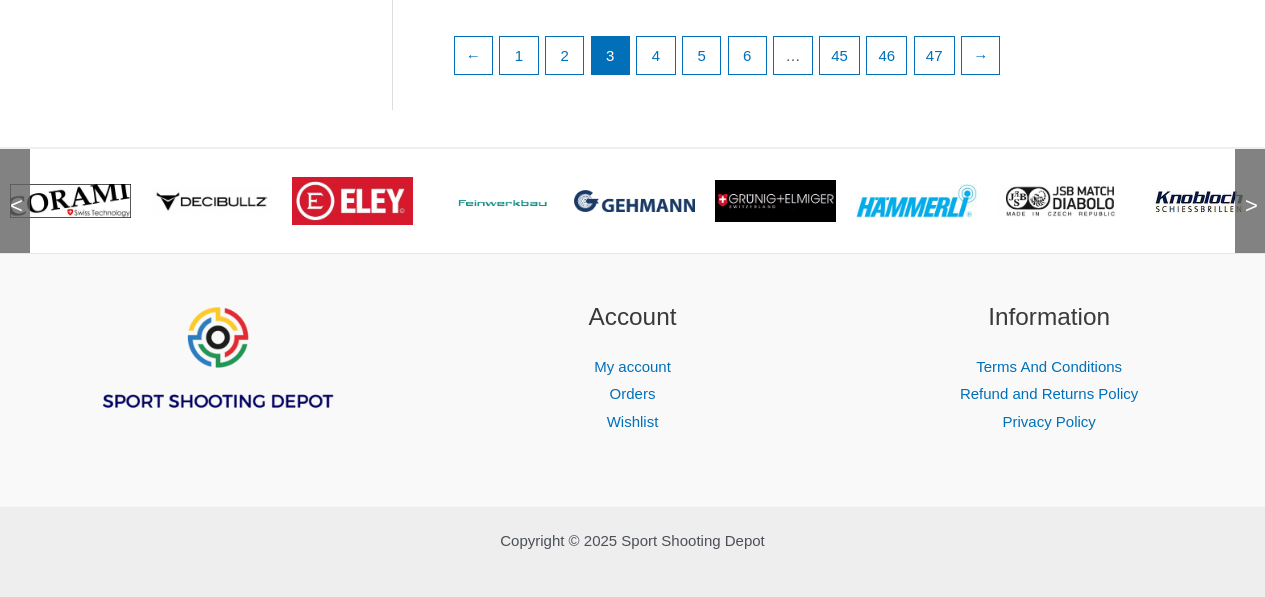 scroll, scrollTop: 3200, scrollLeft: 0, axis: vertical 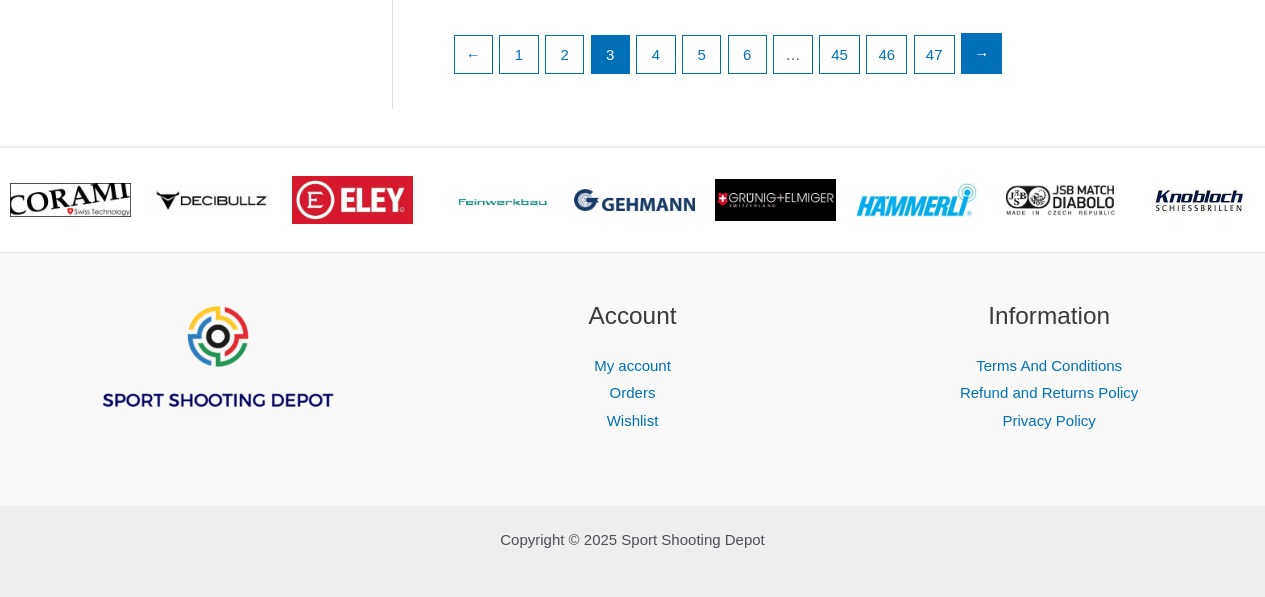 click on "→" at bounding box center (982, 54) 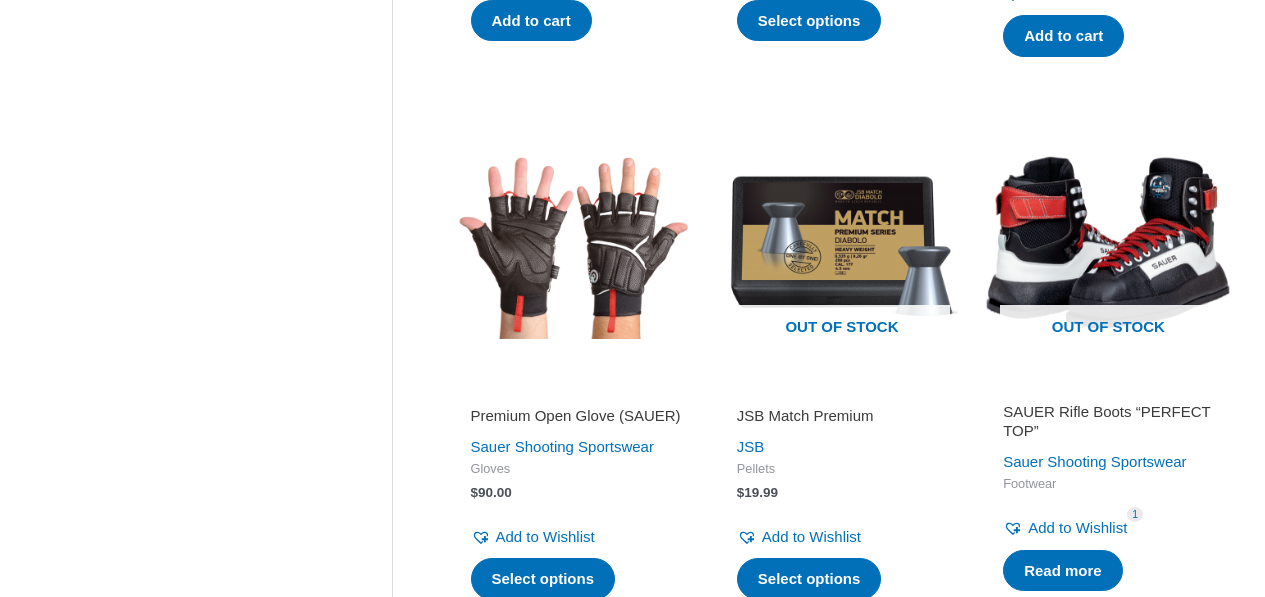 scroll, scrollTop: 2000, scrollLeft: 0, axis: vertical 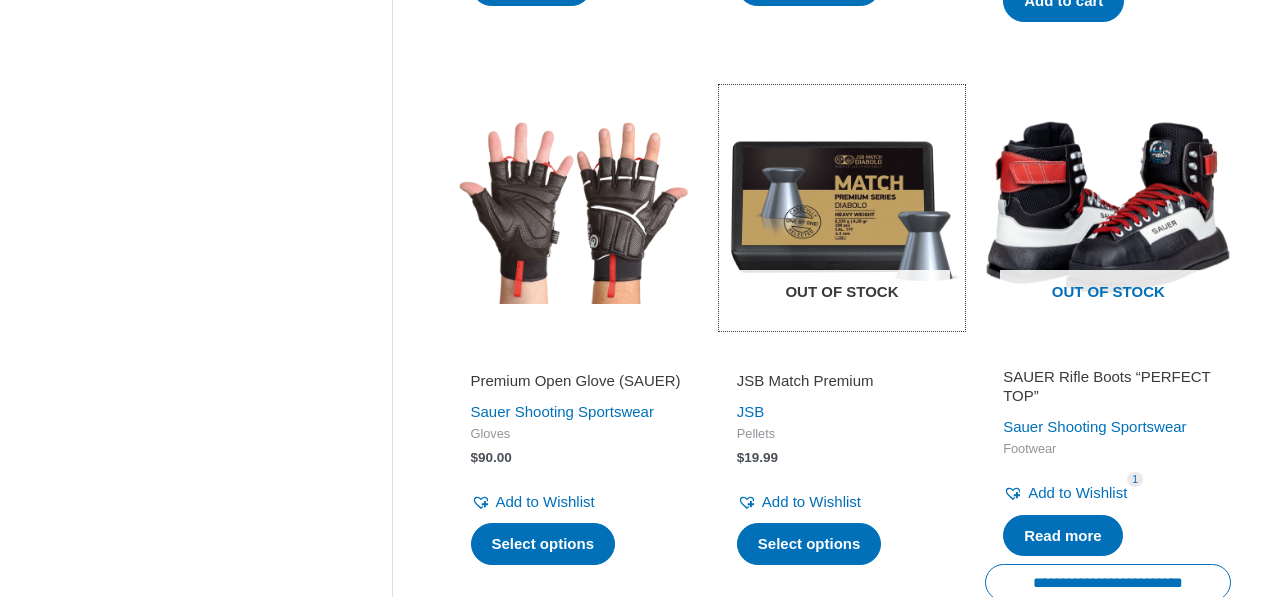 click at bounding box center [842, 208] 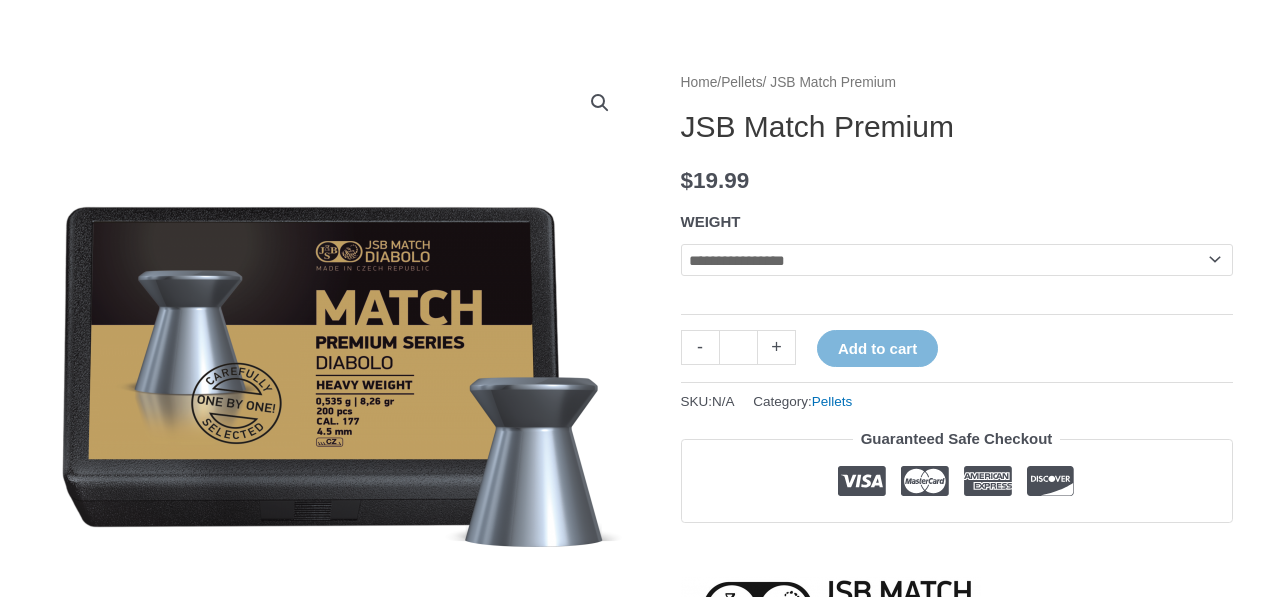 scroll, scrollTop: 100, scrollLeft: 0, axis: vertical 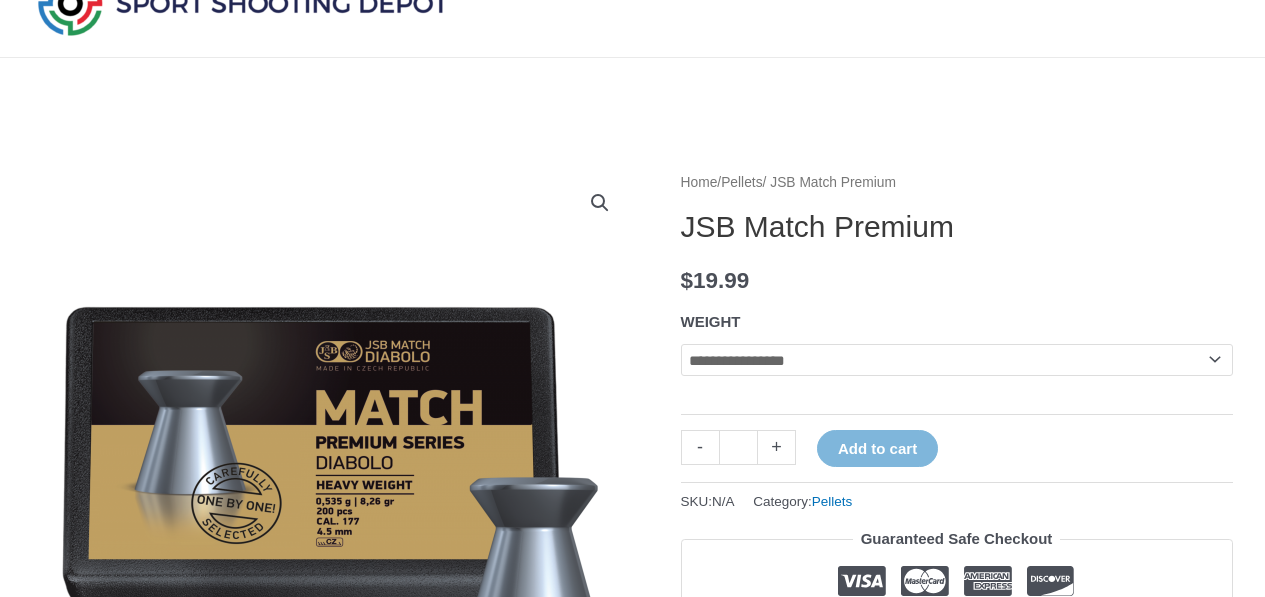 click on "**********" 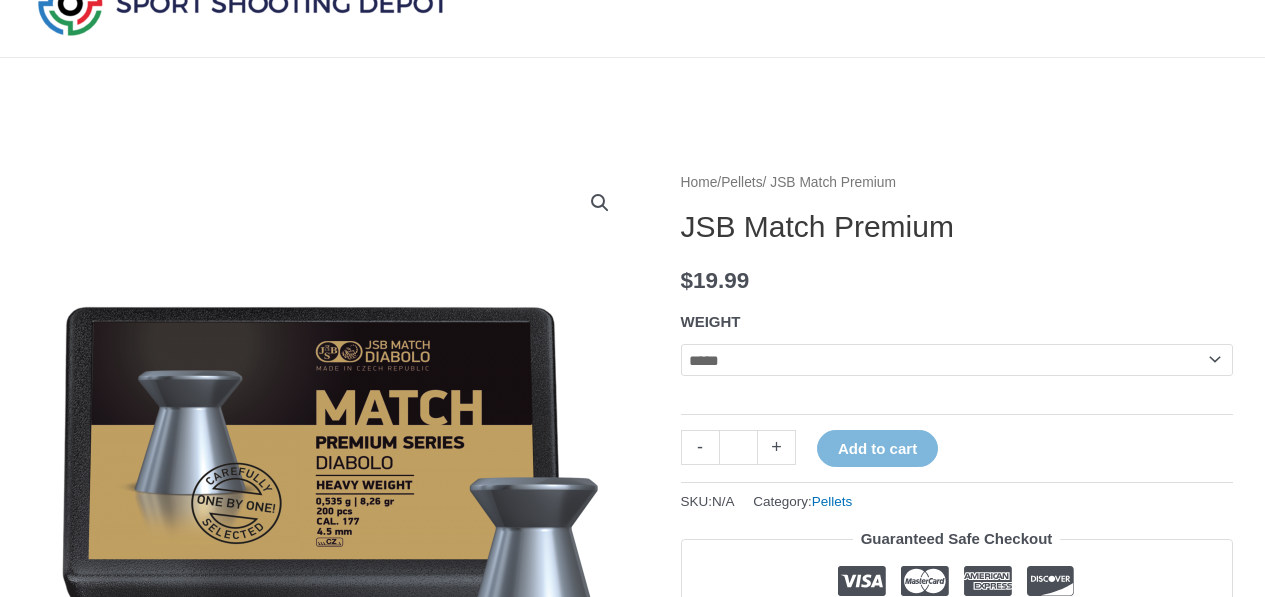click on "**********" 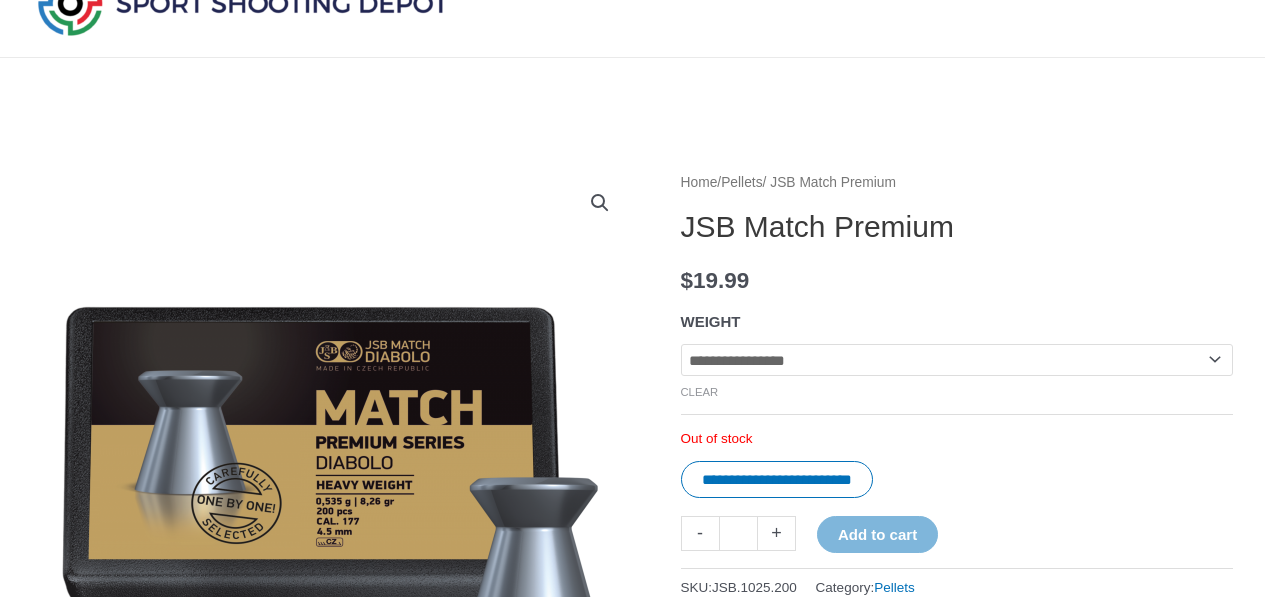 click on "**********" 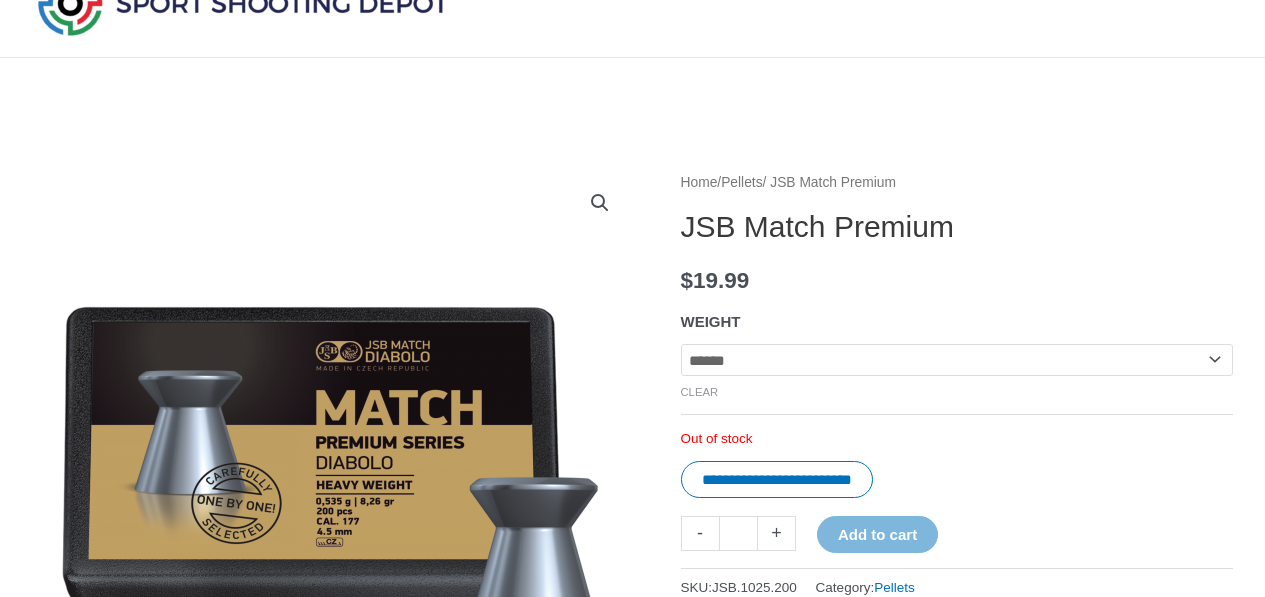 click on "**********" 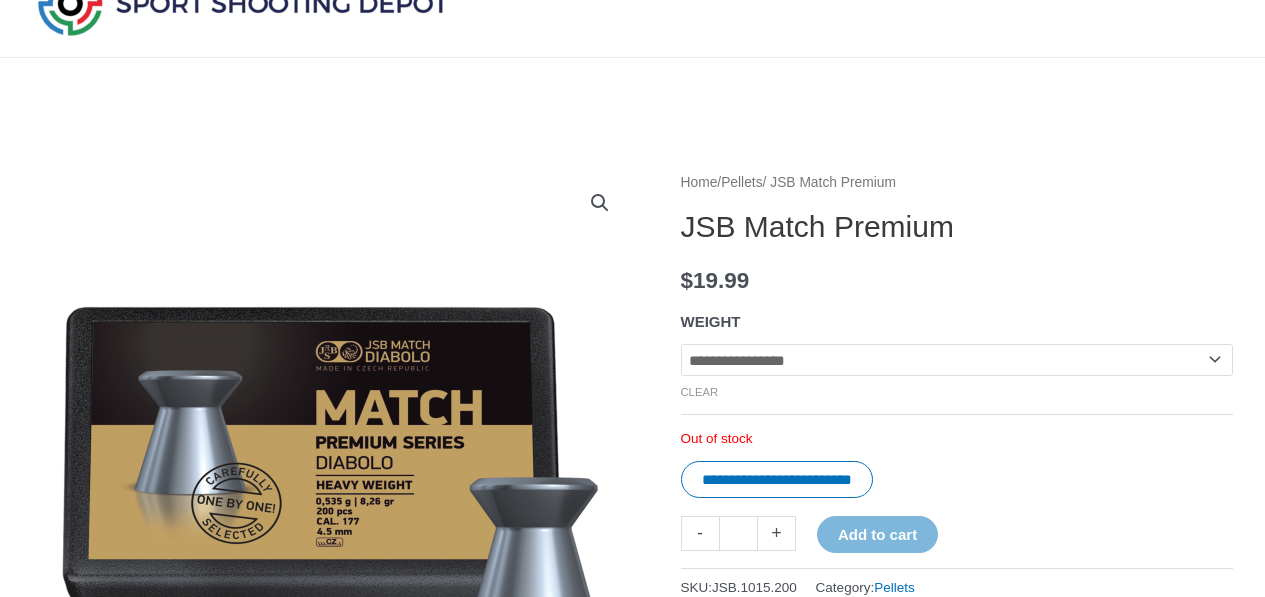 click on "**********" 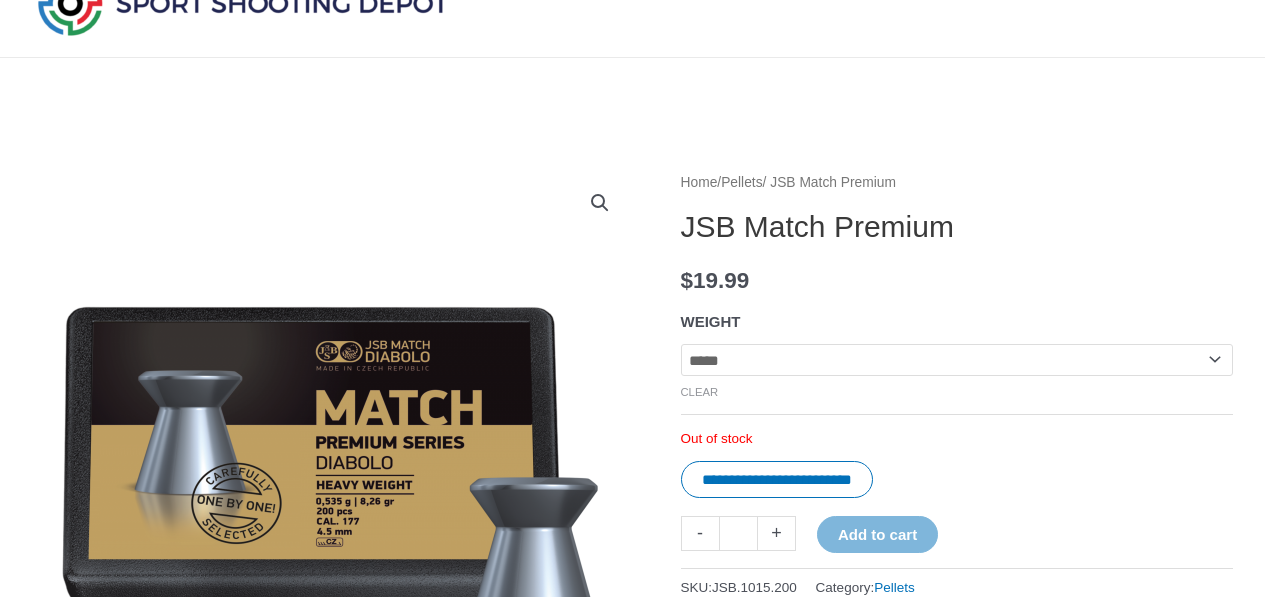 click on "**********" 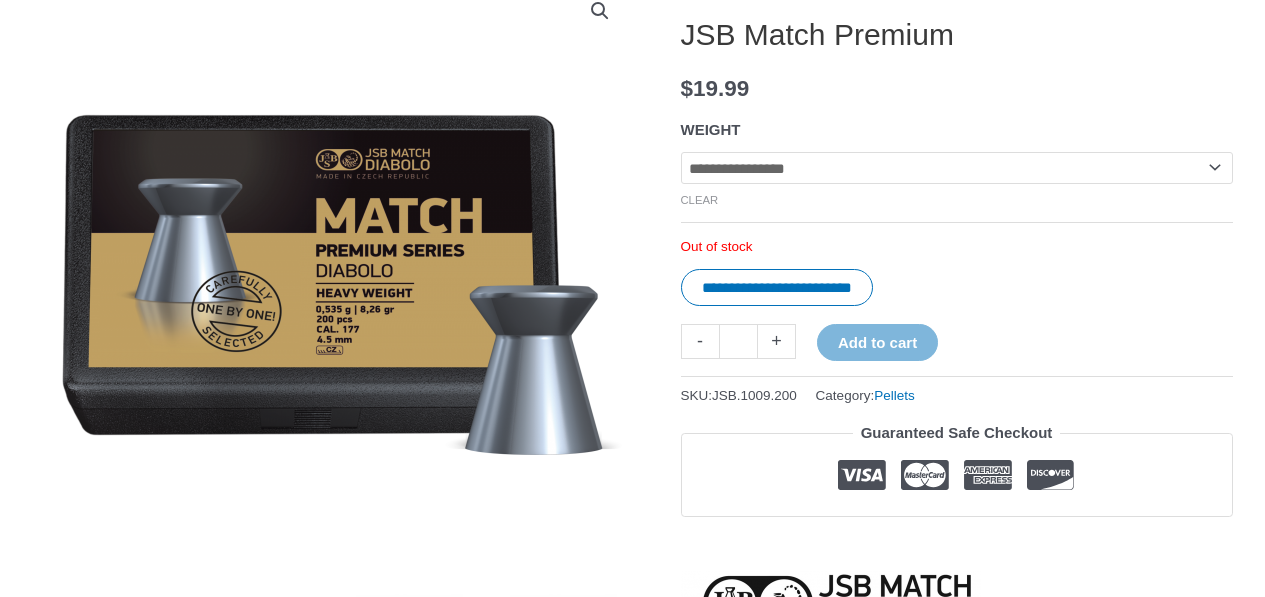 scroll, scrollTop: 300, scrollLeft: 0, axis: vertical 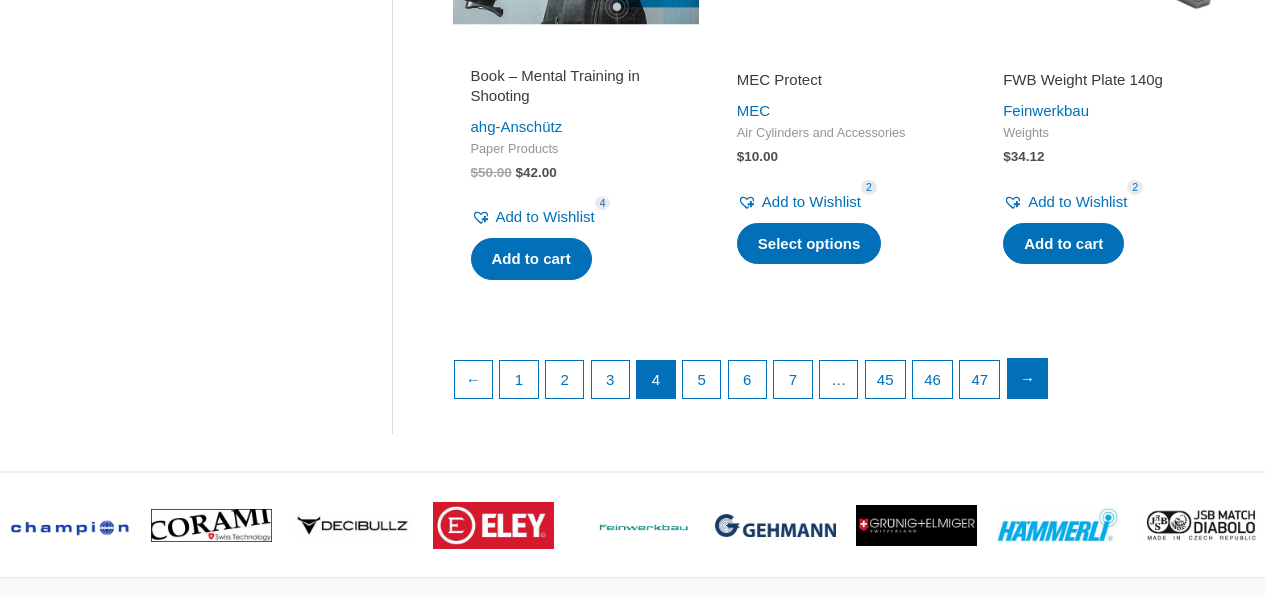 click on "→" at bounding box center [1028, 379] 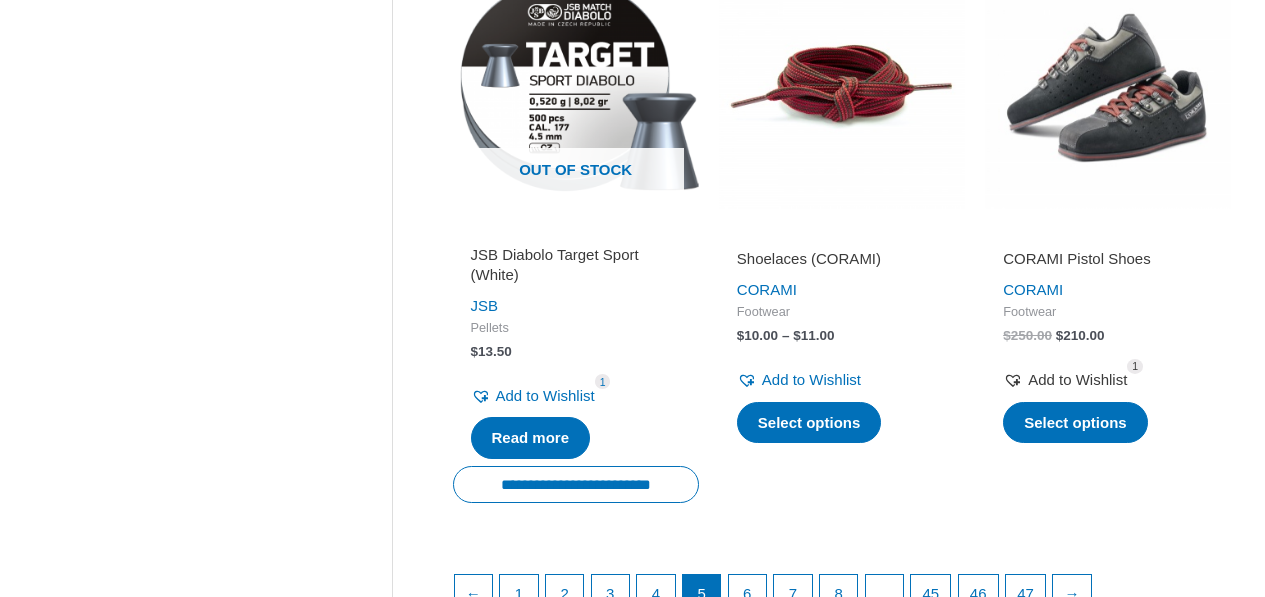 scroll, scrollTop: 2700, scrollLeft: 0, axis: vertical 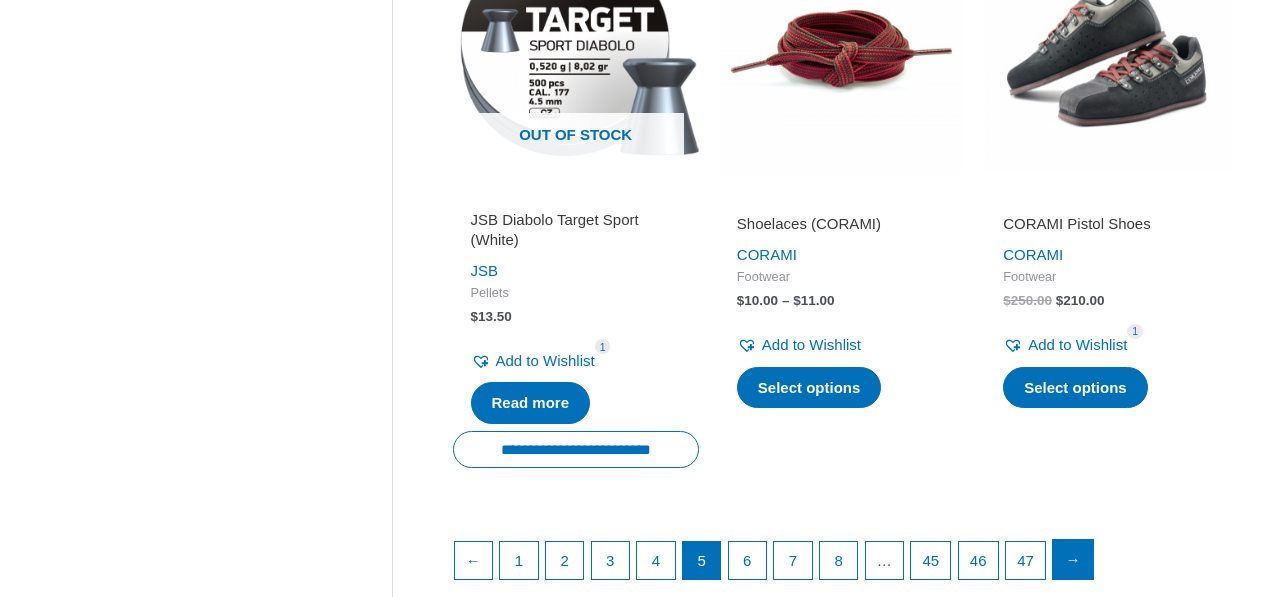 click on "→" at bounding box center [1073, 560] 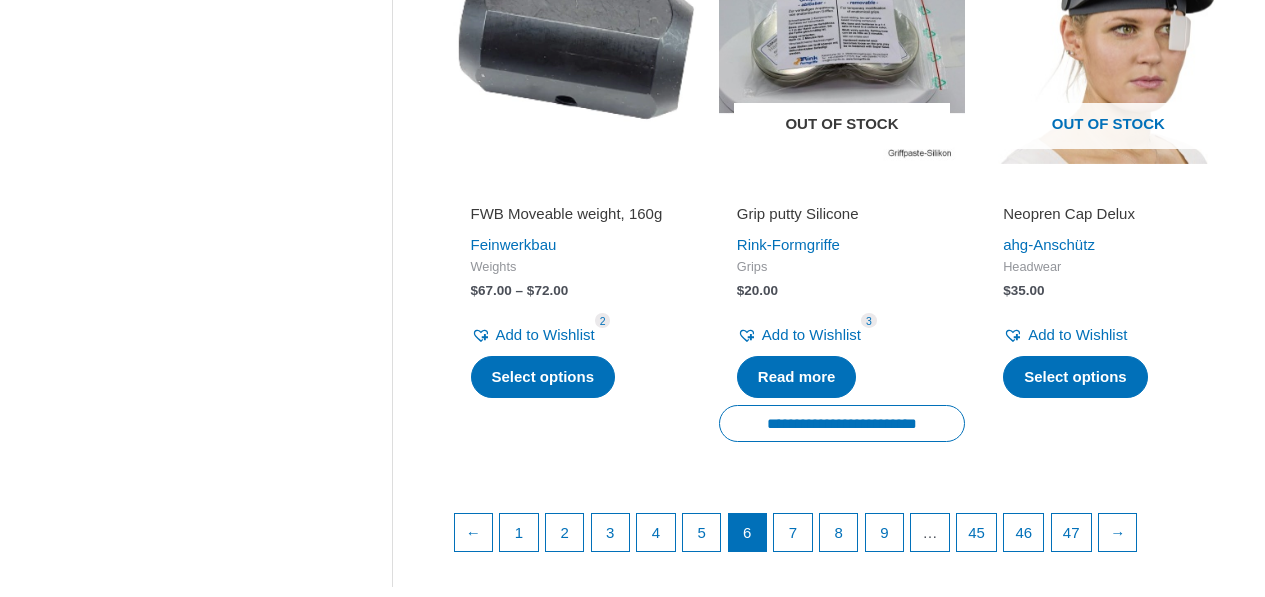 scroll, scrollTop: 2900, scrollLeft: 0, axis: vertical 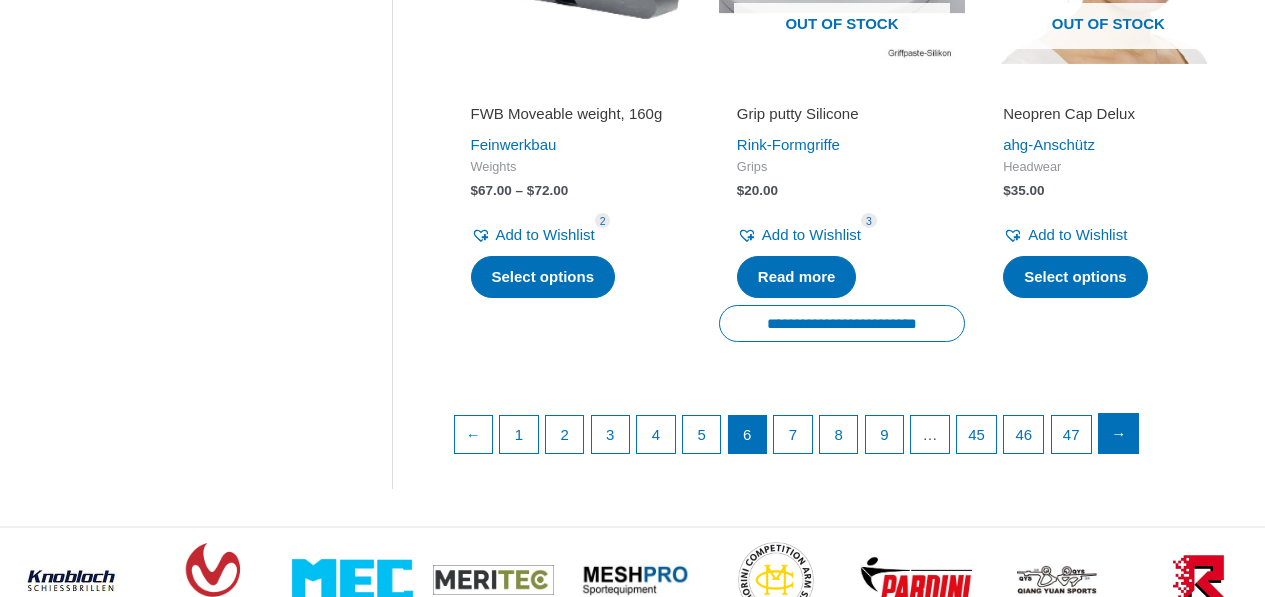 click on "→" at bounding box center (1119, 434) 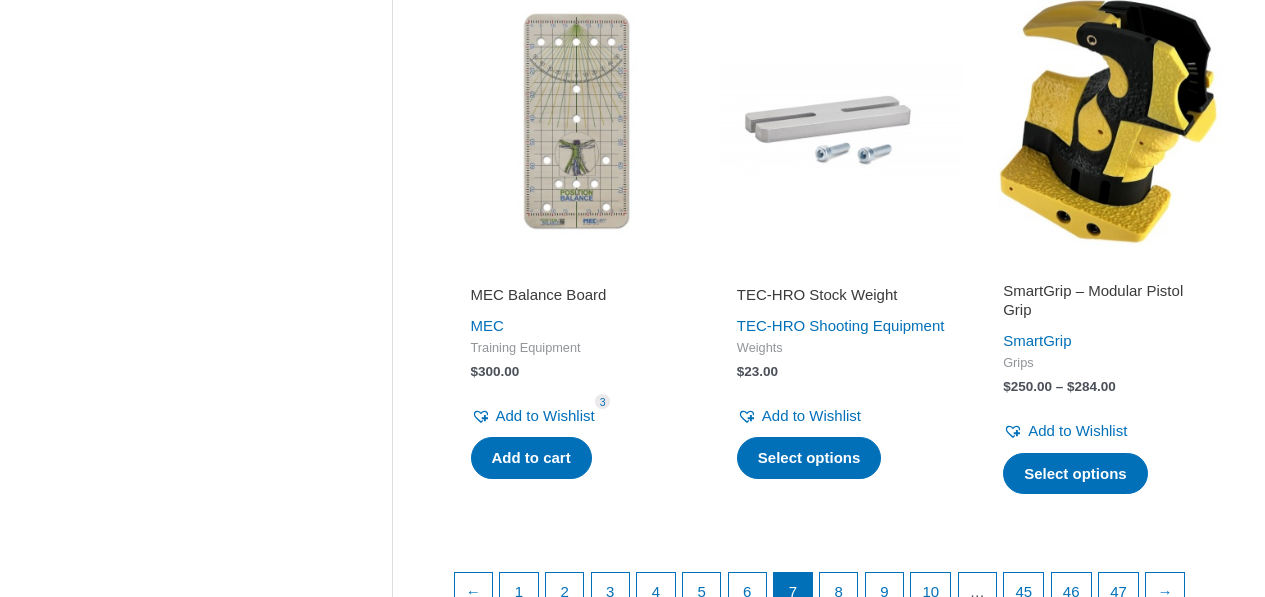 scroll, scrollTop: 2700, scrollLeft: 0, axis: vertical 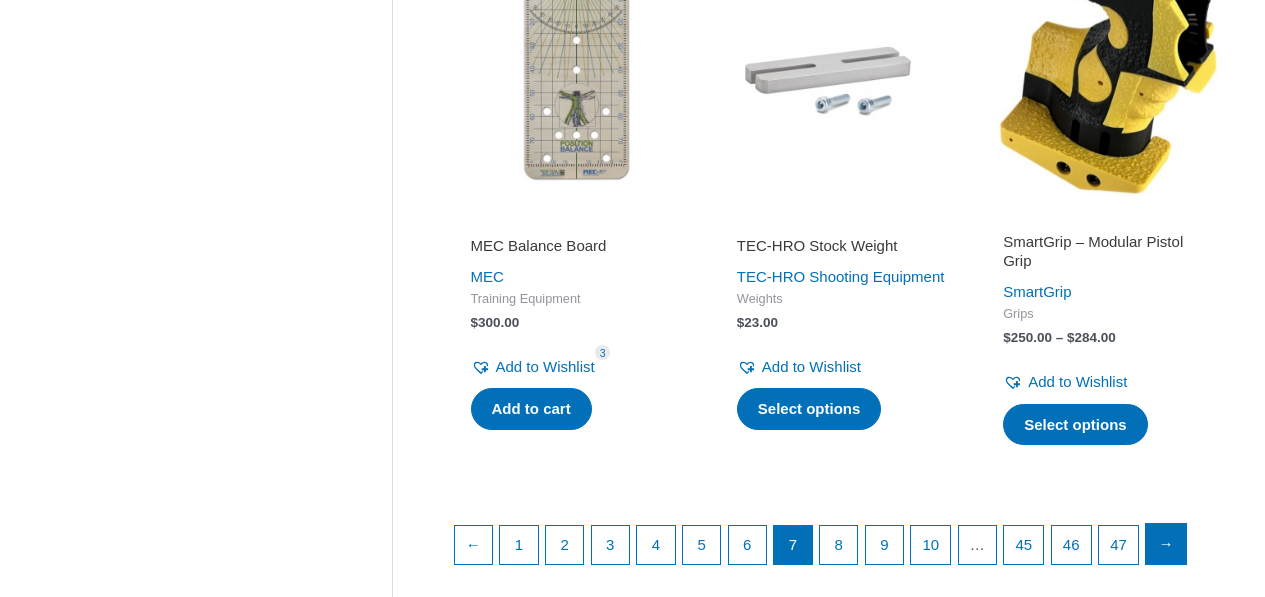 click on "→" at bounding box center [1166, 544] 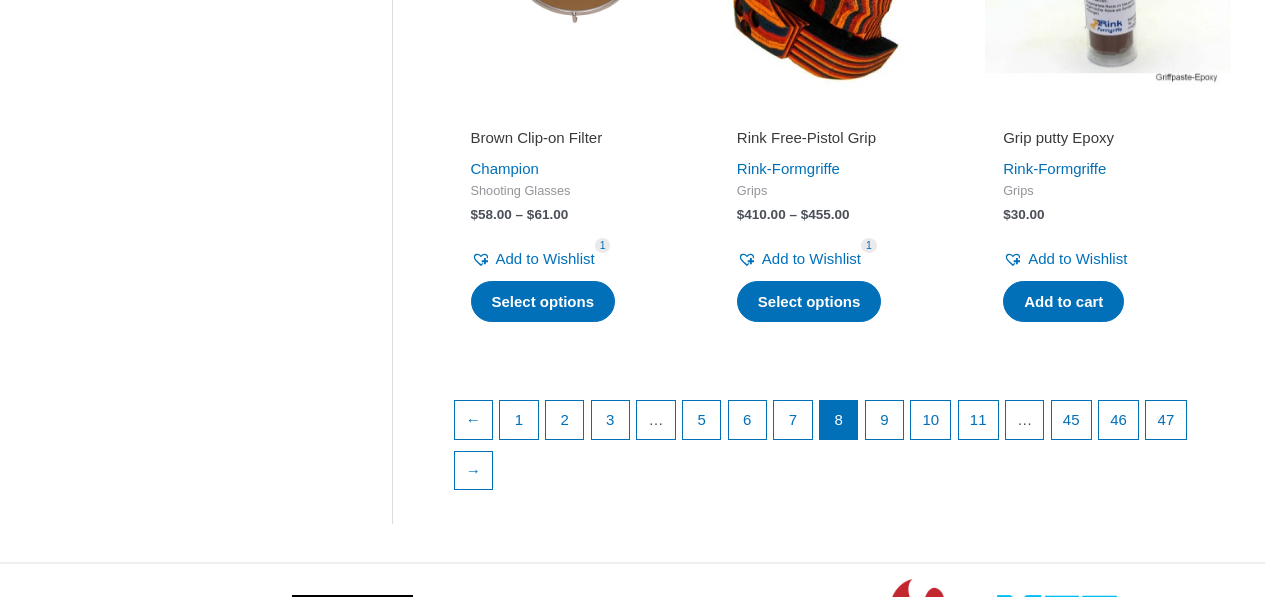 scroll, scrollTop: 3000, scrollLeft: 0, axis: vertical 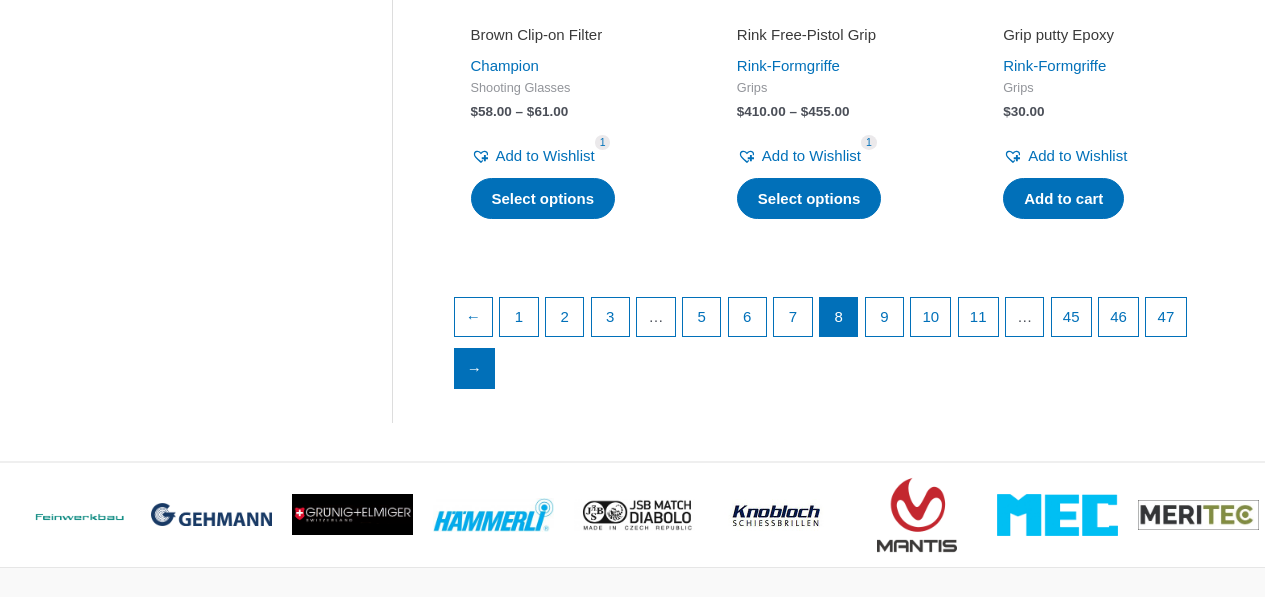 click on "→" at bounding box center [475, 369] 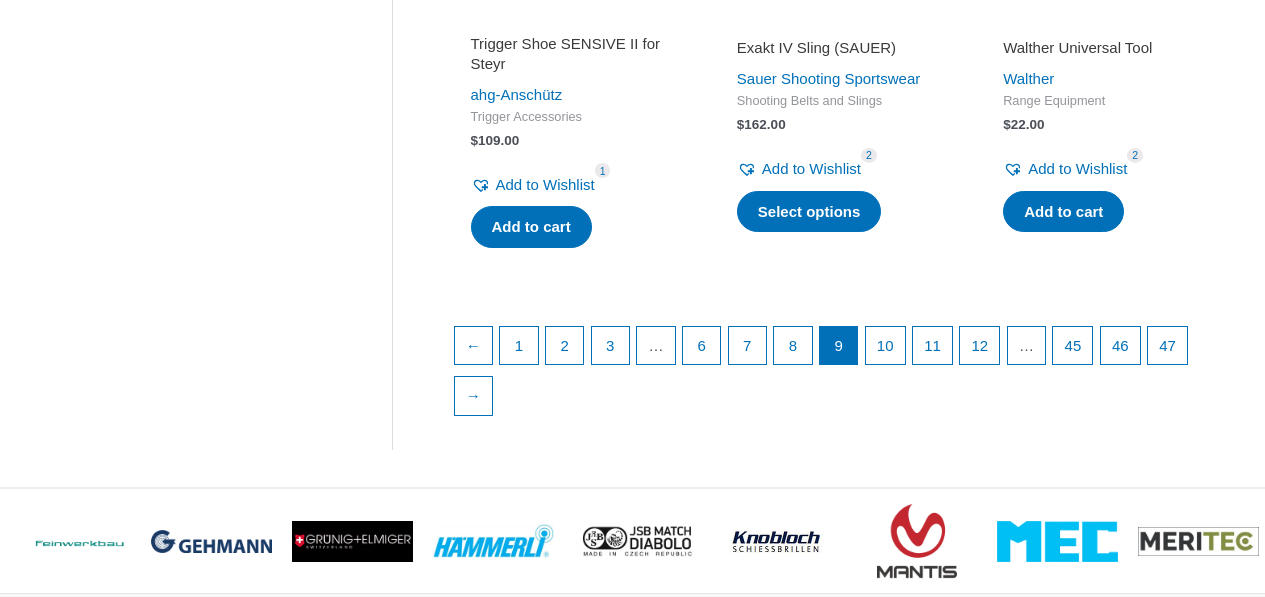 scroll, scrollTop: 3000, scrollLeft: 0, axis: vertical 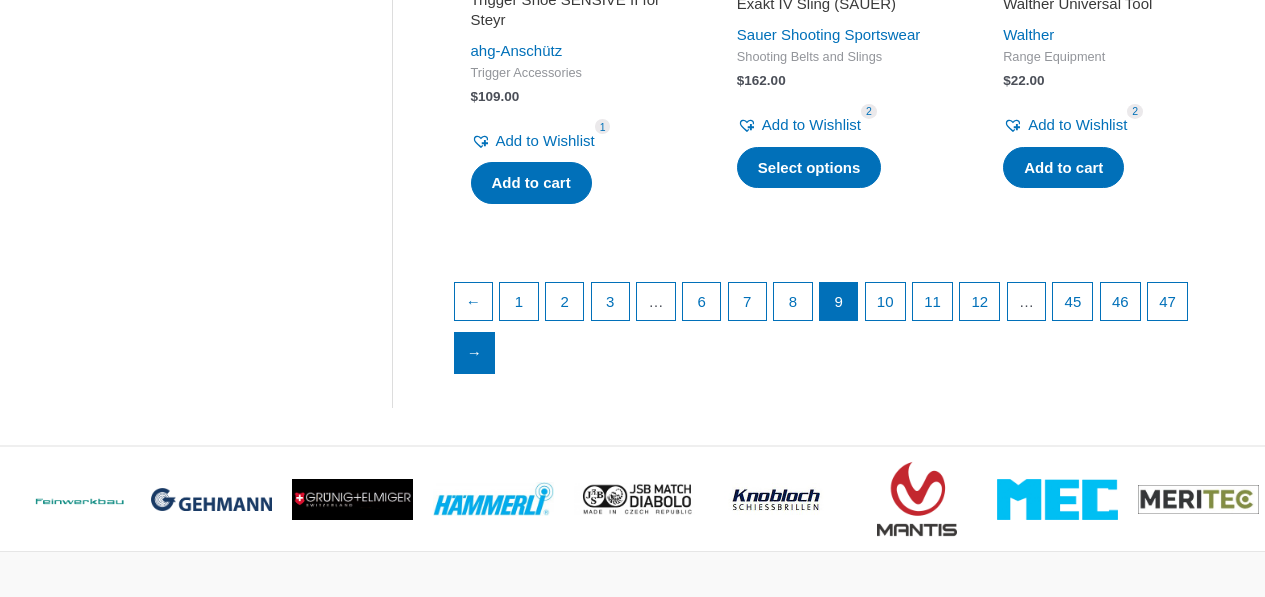 click on "→" at bounding box center [475, 353] 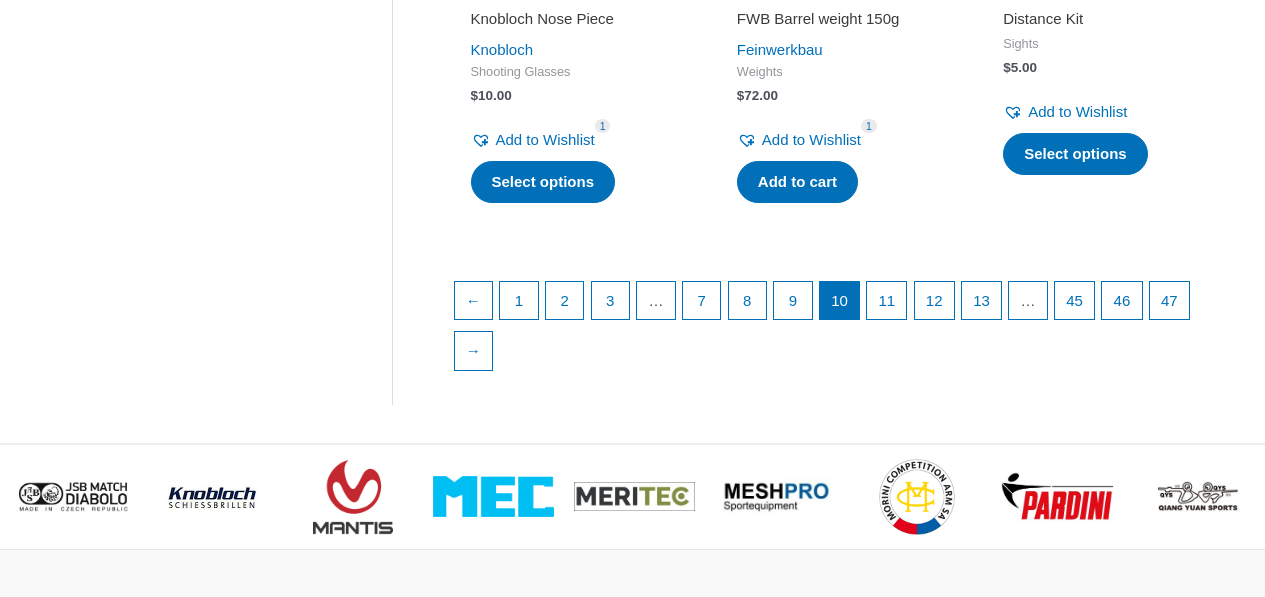 scroll, scrollTop: 3000, scrollLeft: 0, axis: vertical 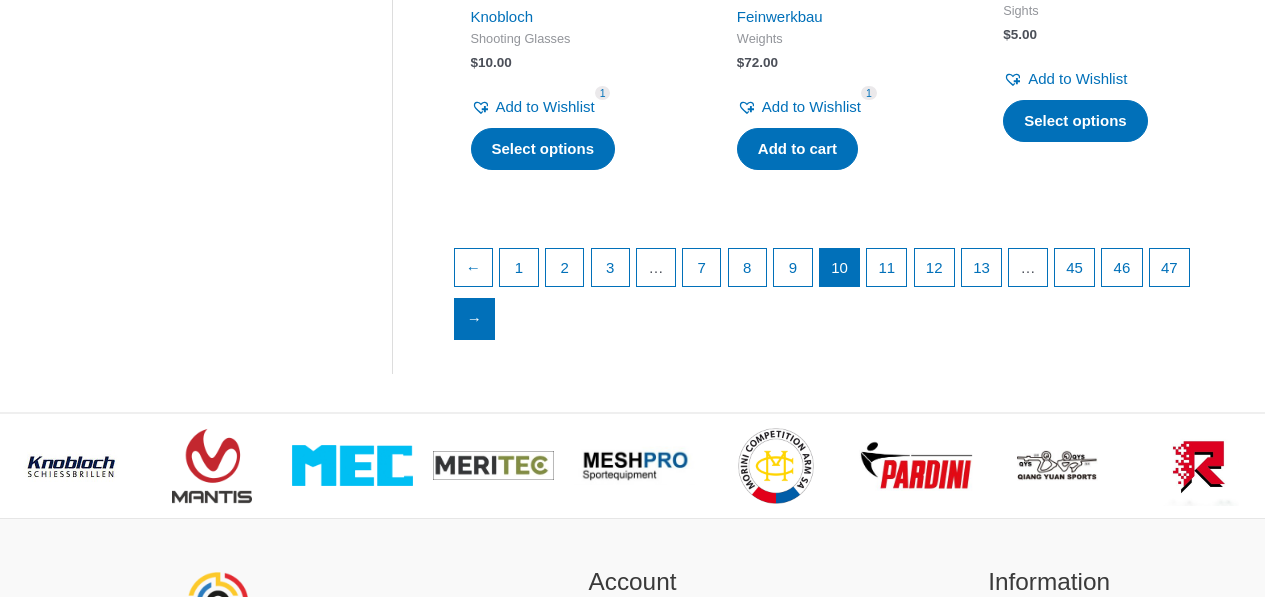 click on "→" at bounding box center [475, 319] 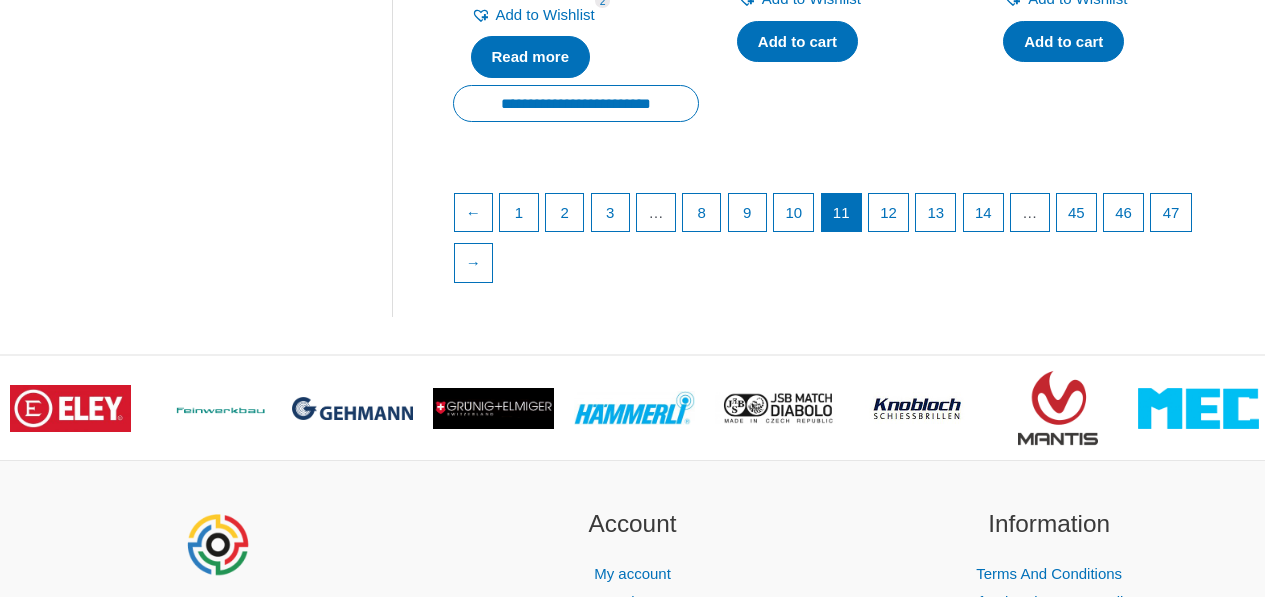 scroll, scrollTop: 3100, scrollLeft: 0, axis: vertical 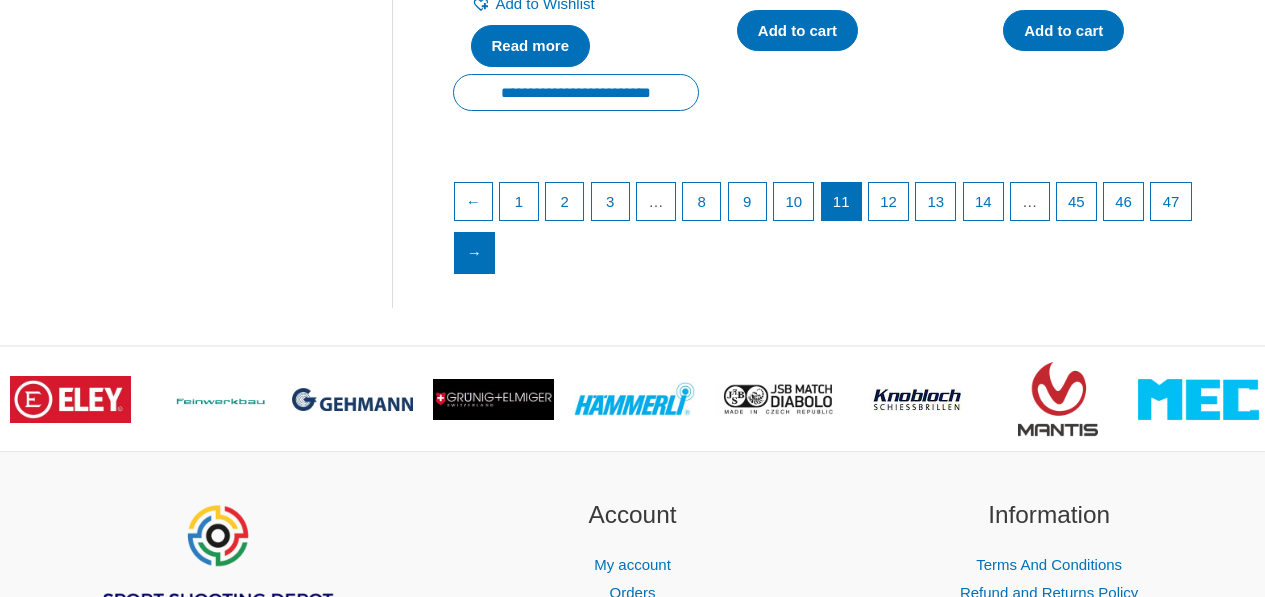 click on "→" at bounding box center [475, 253] 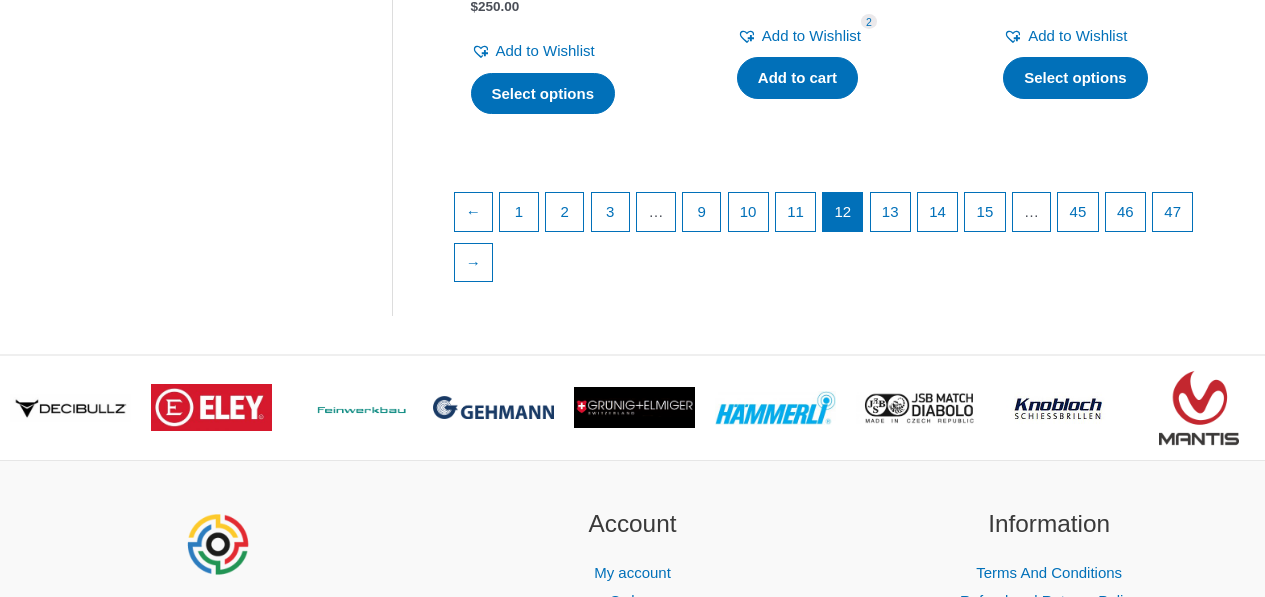 scroll, scrollTop: 3100, scrollLeft: 0, axis: vertical 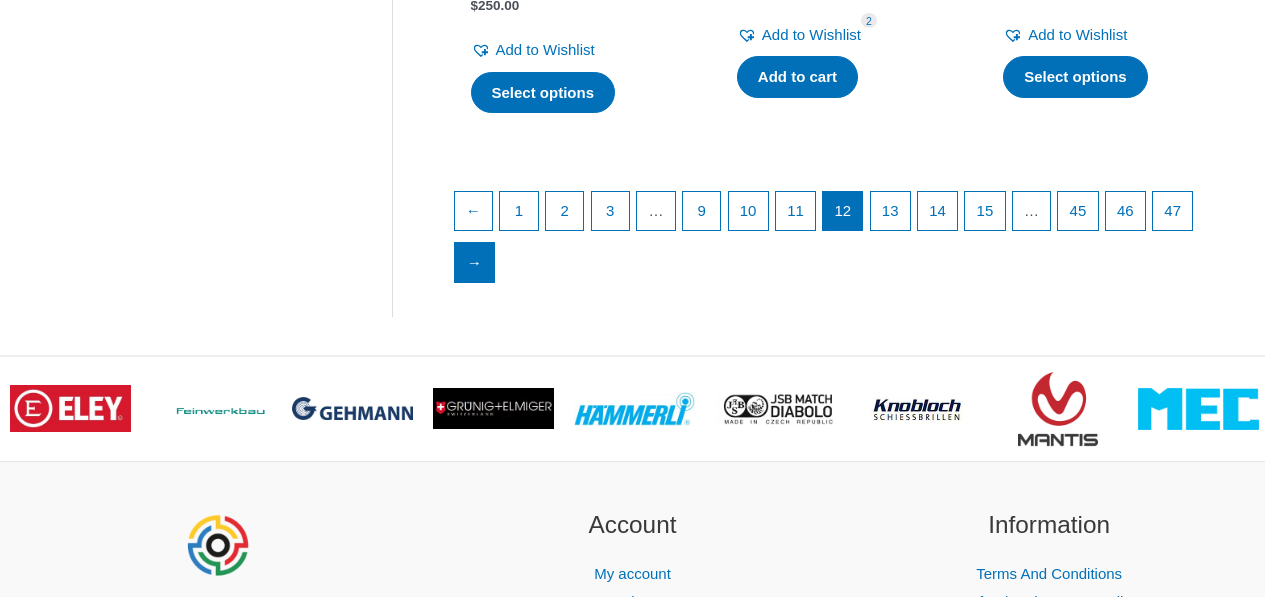 click on "→" at bounding box center (475, 263) 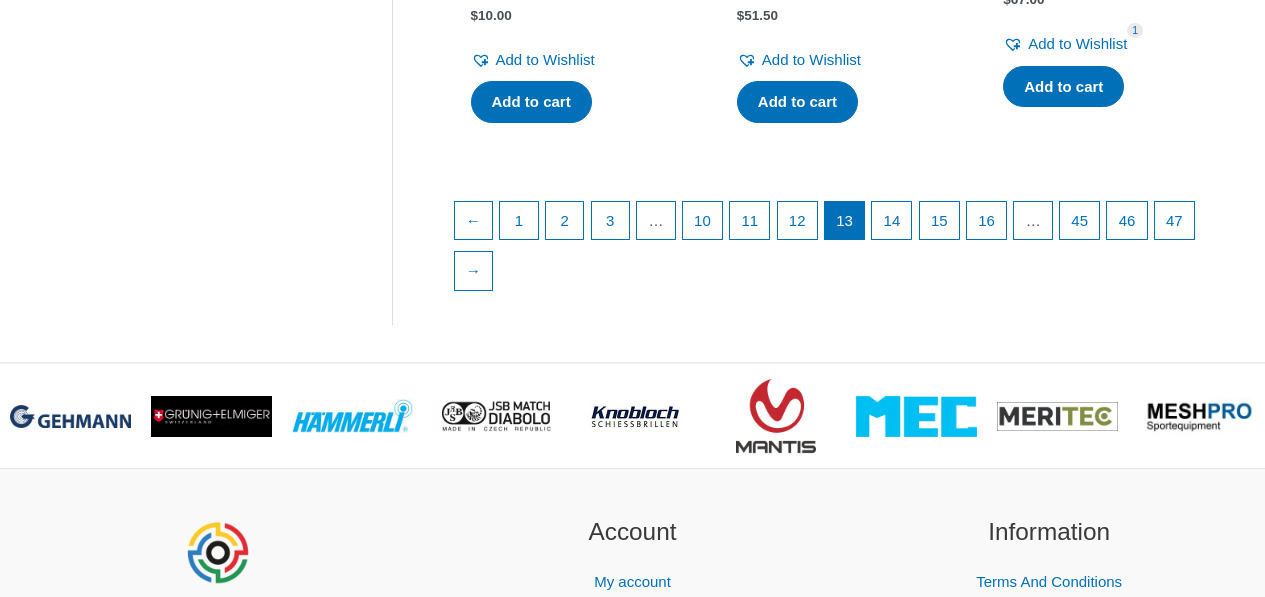 scroll, scrollTop: 3100, scrollLeft: 0, axis: vertical 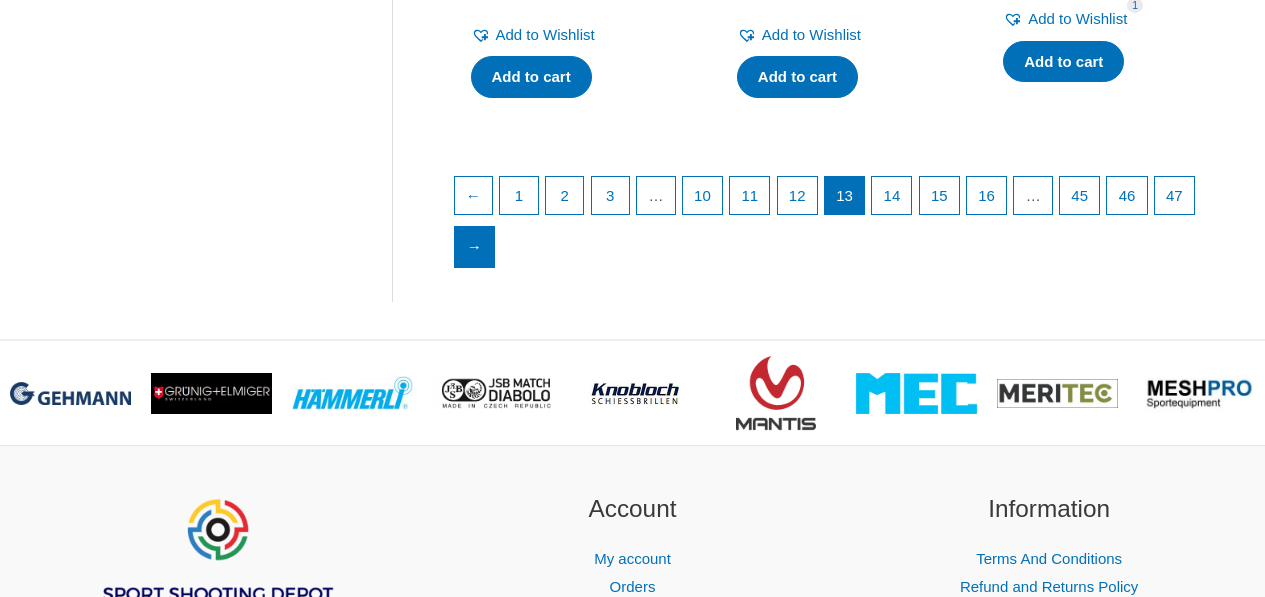 click on "→" at bounding box center (475, 247) 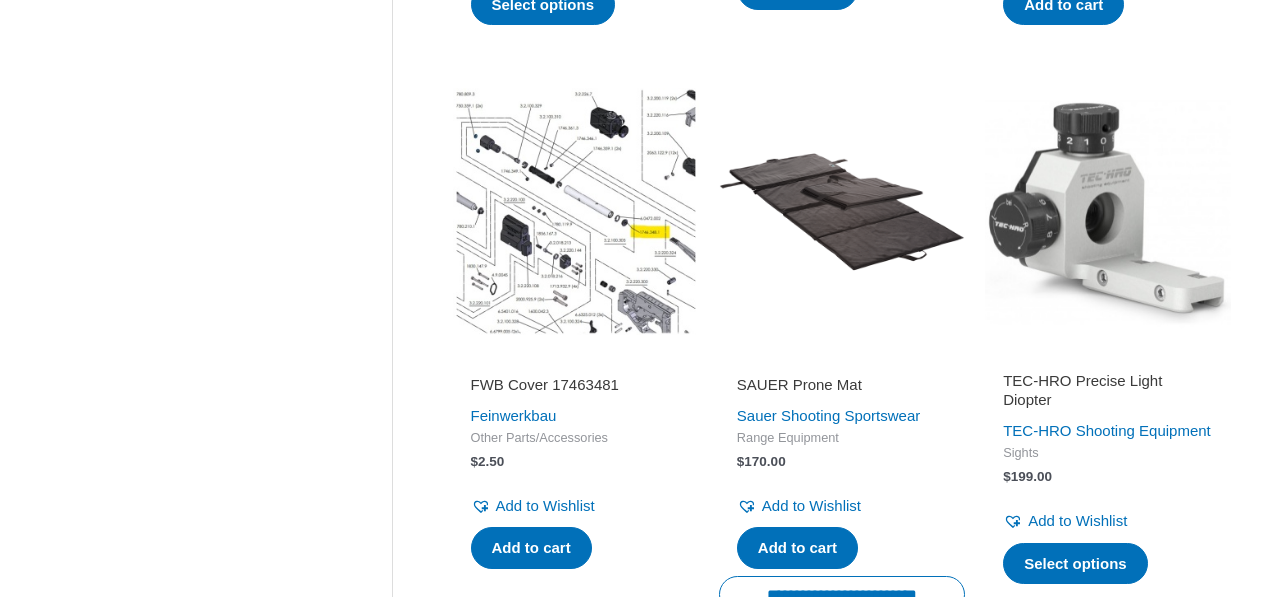 scroll, scrollTop: 2600, scrollLeft: 0, axis: vertical 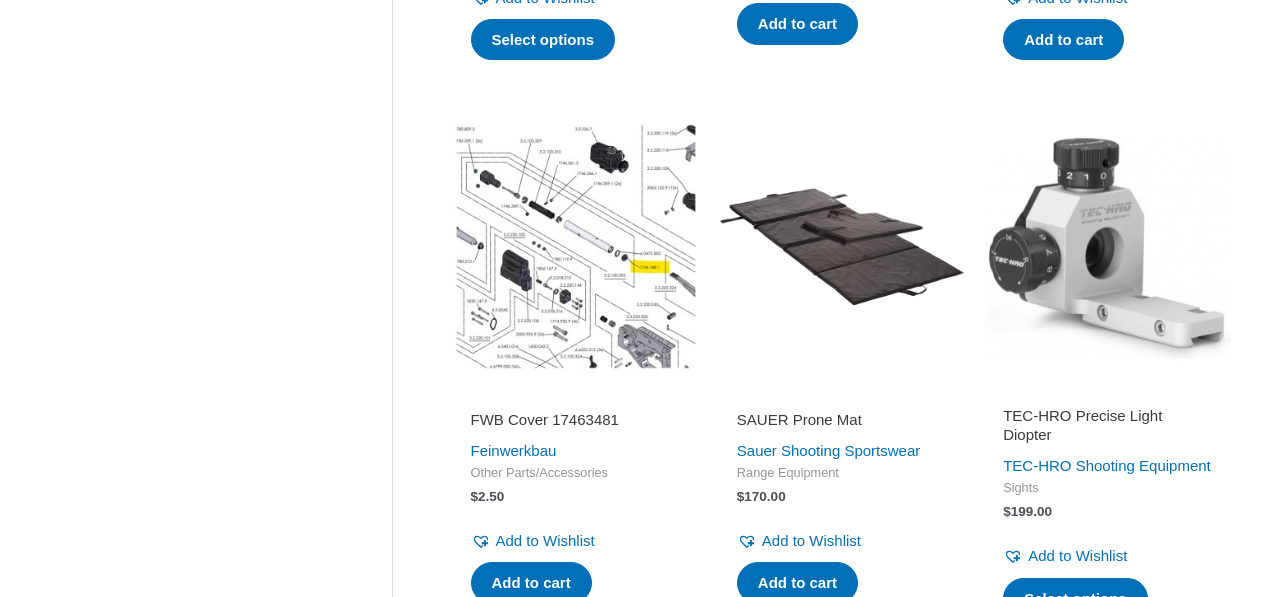 click at bounding box center (576, 246) 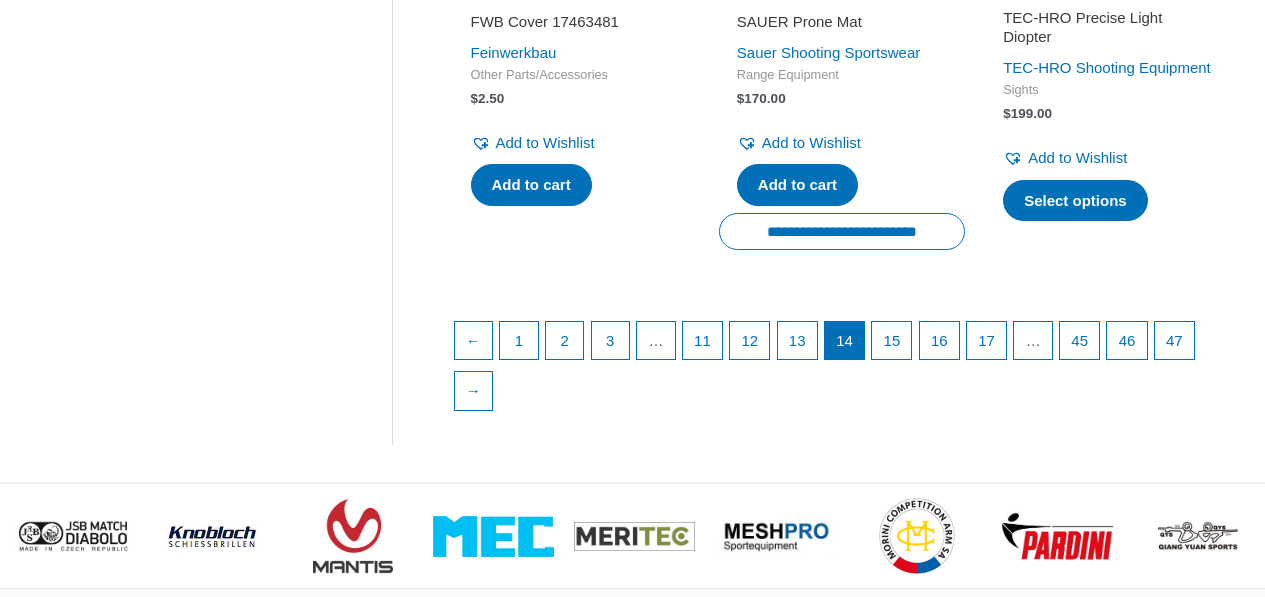 scroll, scrollTop: 3000, scrollLeft: 0, axis: vertical 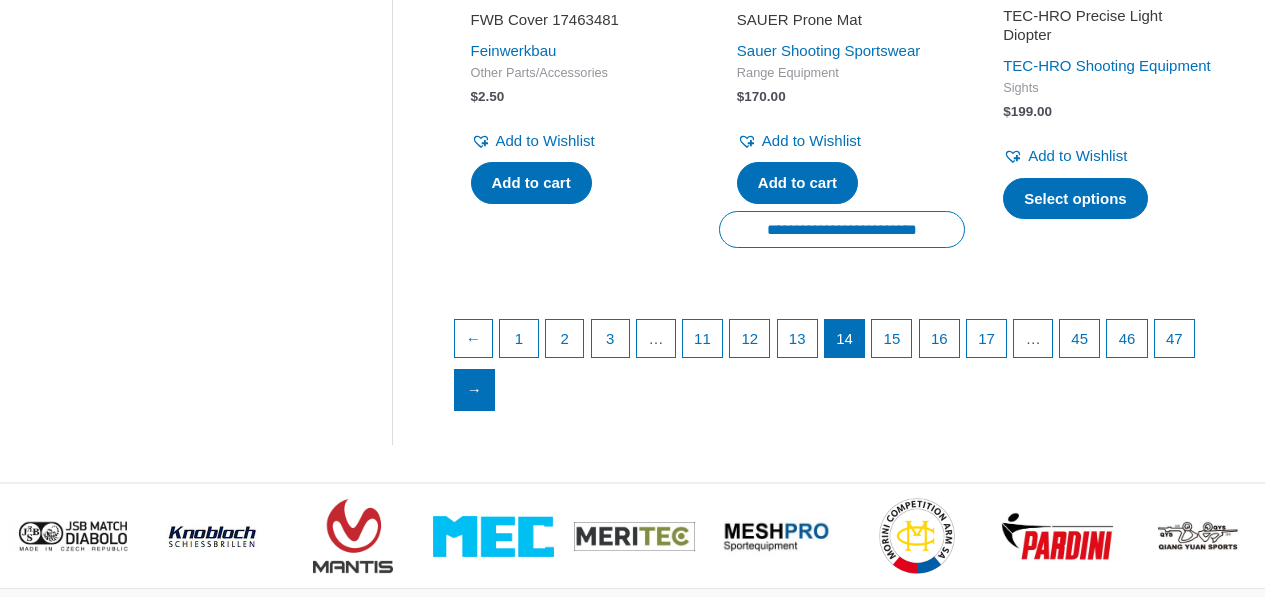 click on "→" at bounding box center [475, 390] 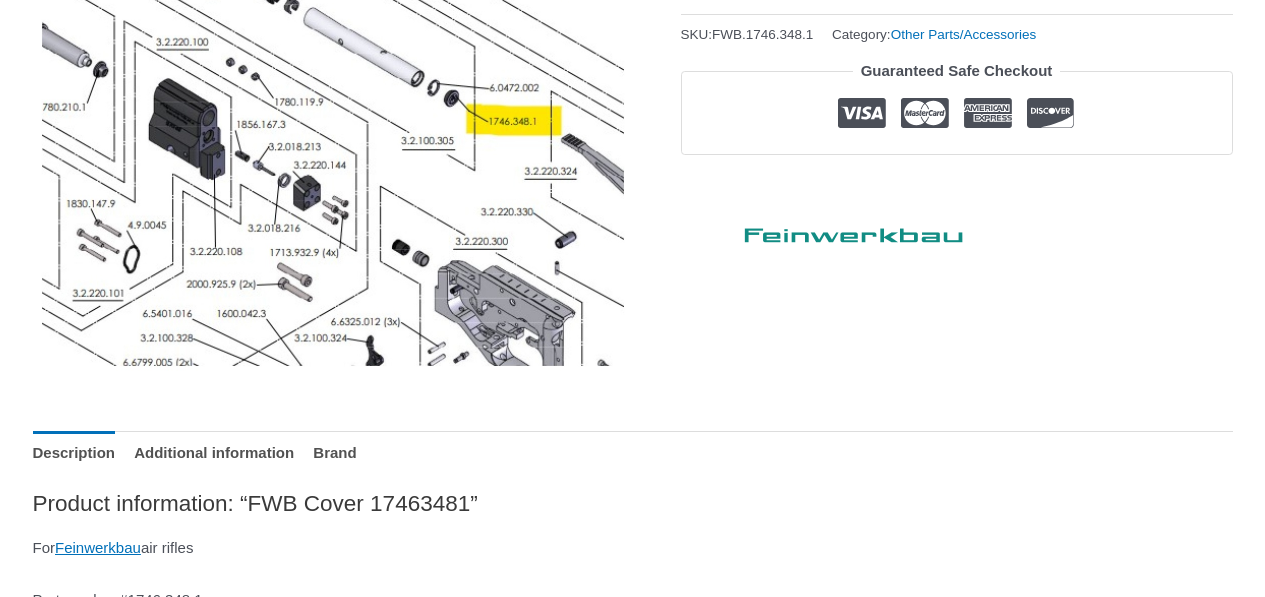 scroll, scrollTop: 500, scrollLeft: 0, axis: vertical 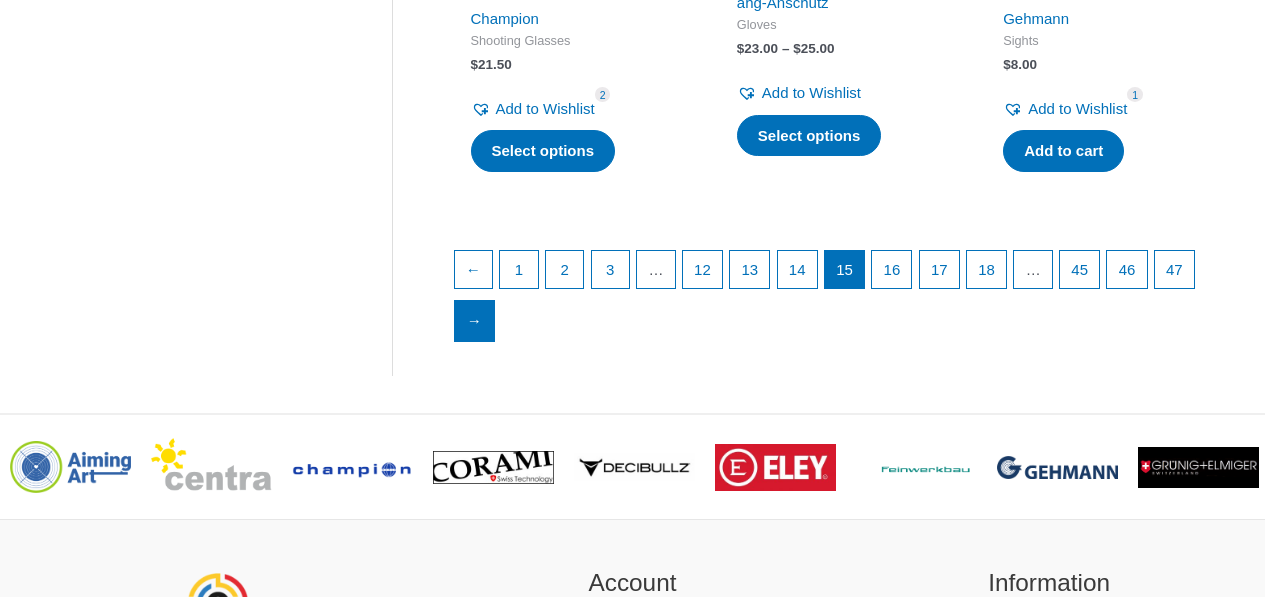 click on "→" at bounding box center [475, 321] 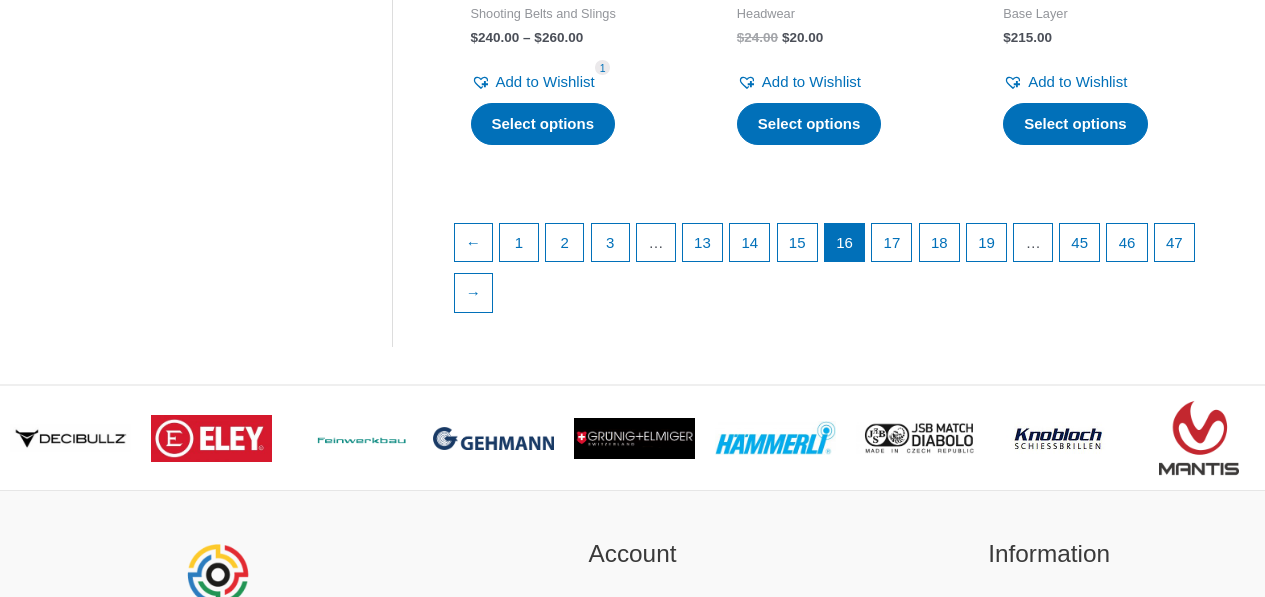 scroll, scrollTop: 3100, scrollLeft: 0, axis: vertical 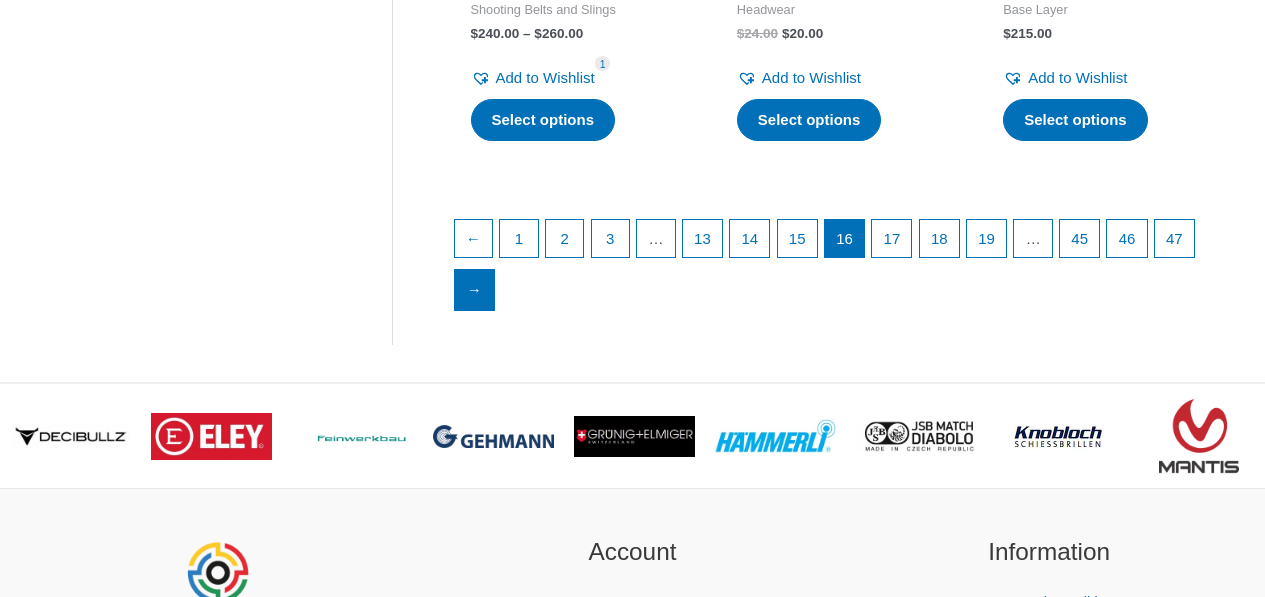 click on "→" at bounding box center (475, 290) 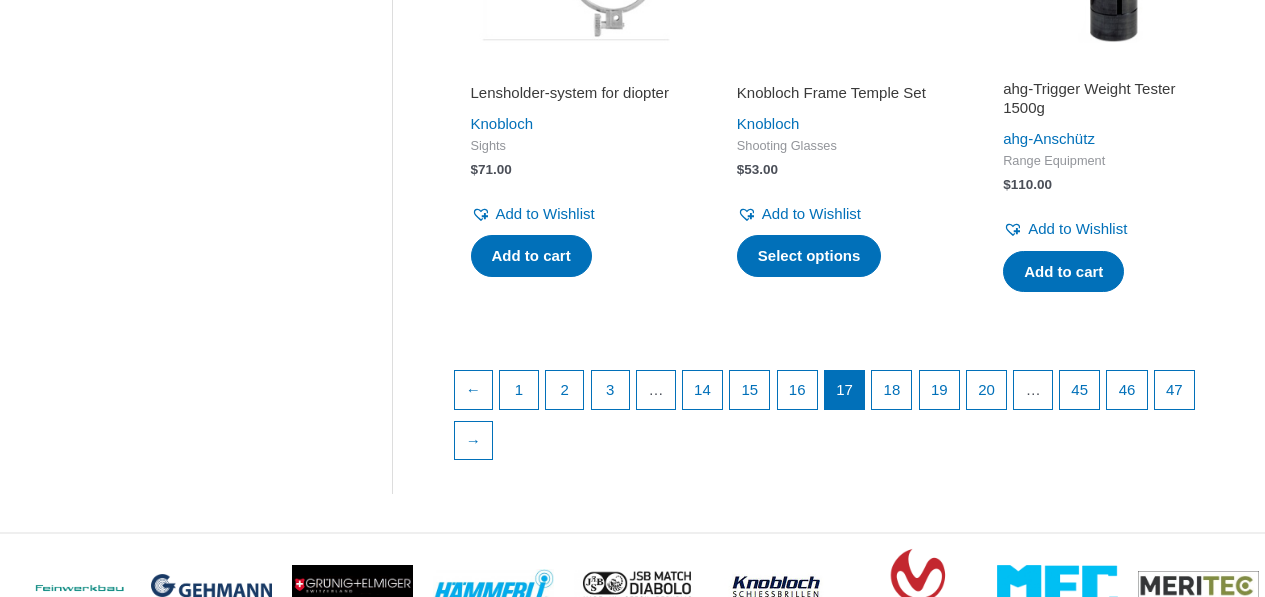scroll, scrollTop: 3000, scrollLeft: 0, axis: vertical 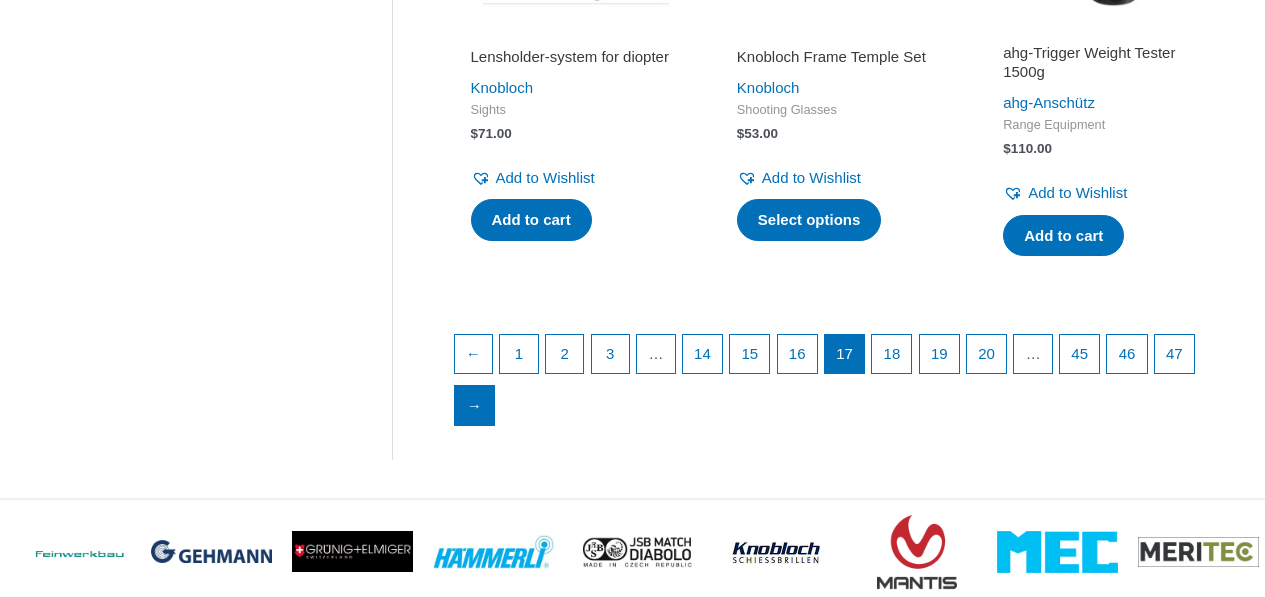 click on "→" at bounding box center (475, 406) 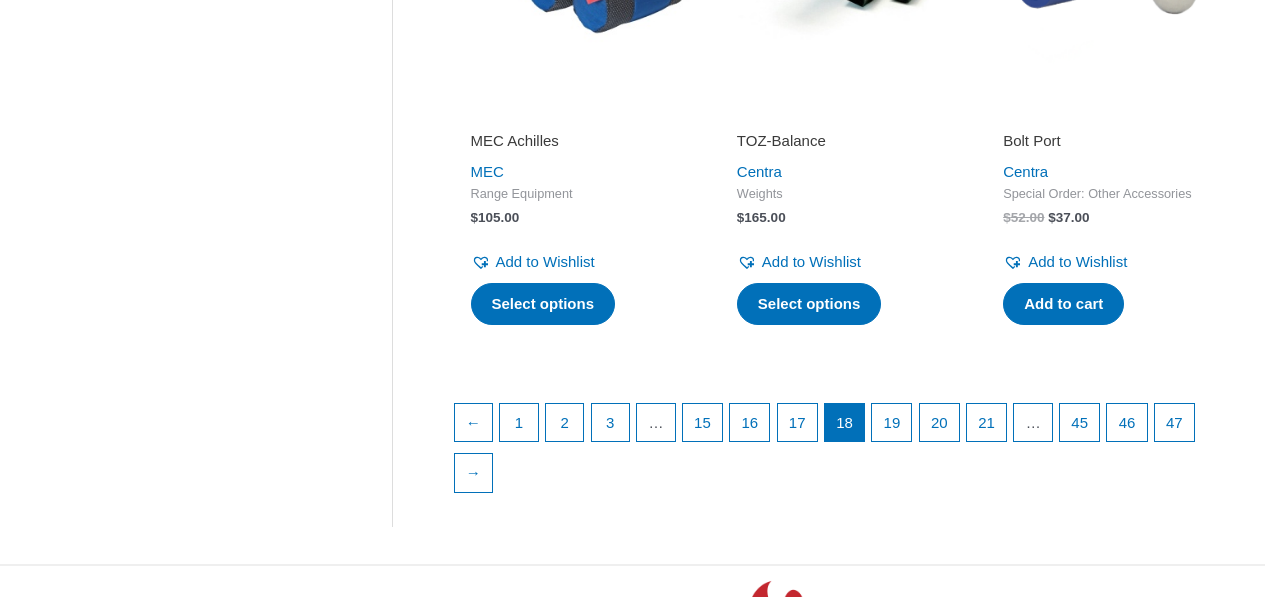 scroll, scrollTop: 3000, scrollLeft: 0, axis: vertical 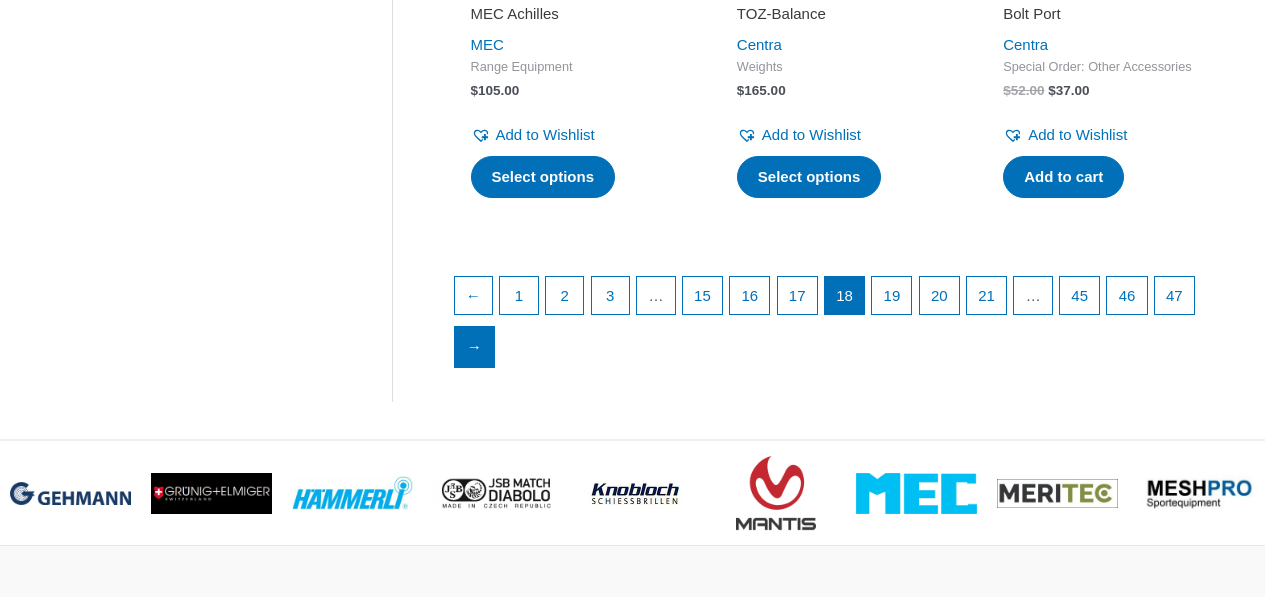 click on "→" at bounding box center [475, 347] 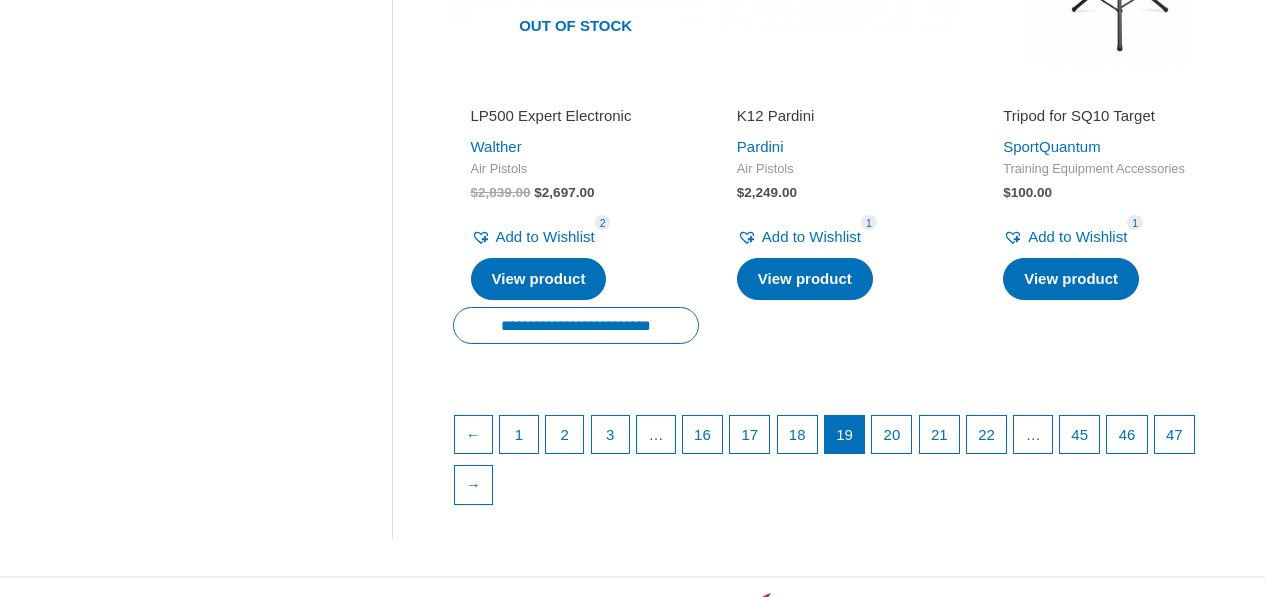 scroll, scrollTop: 2900, scrollLeft: 0, axis: vertical 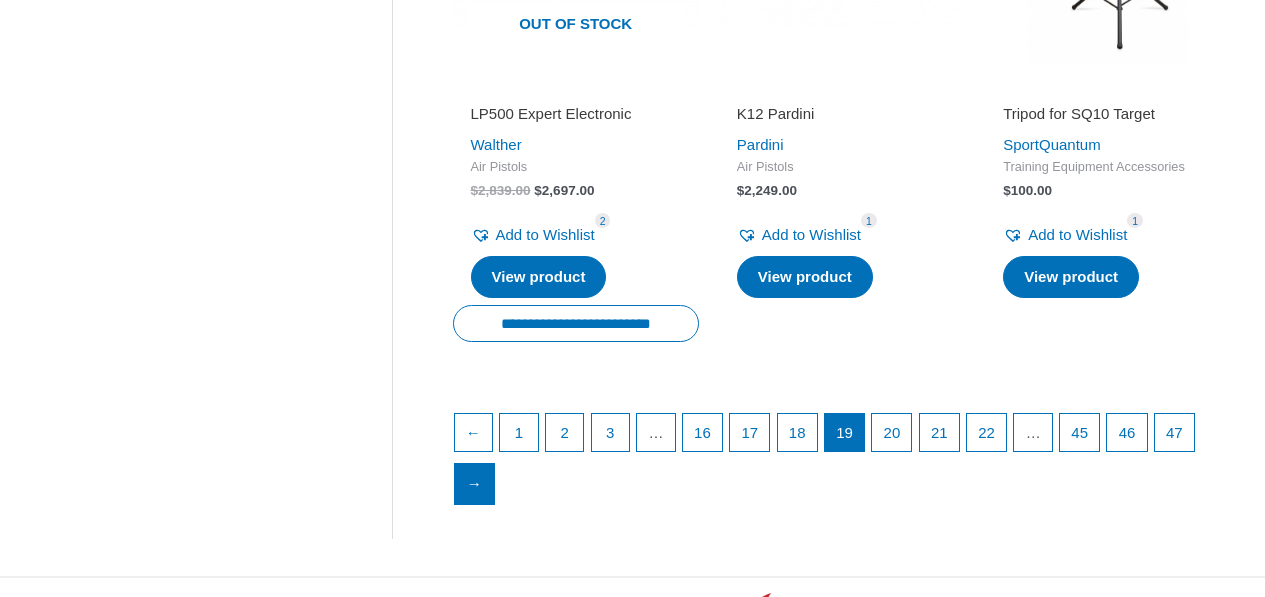 click on "→" at bounding box center [475, 484] 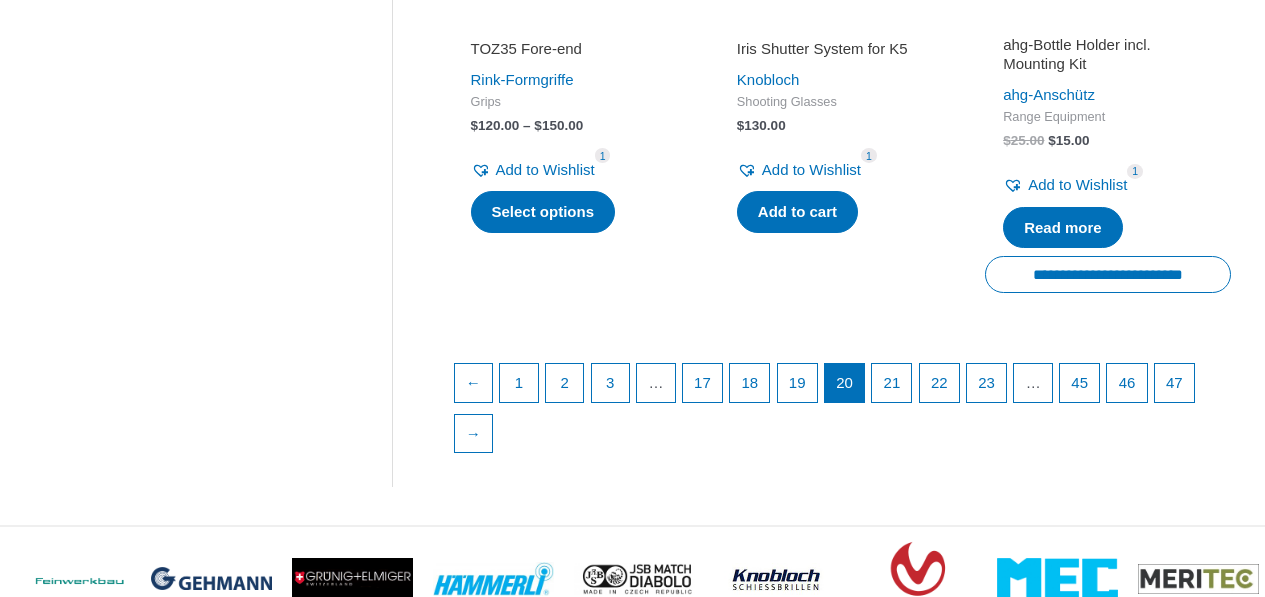 scroll, scrollTop: 2900, scrollLeft: 0, axis: vertical 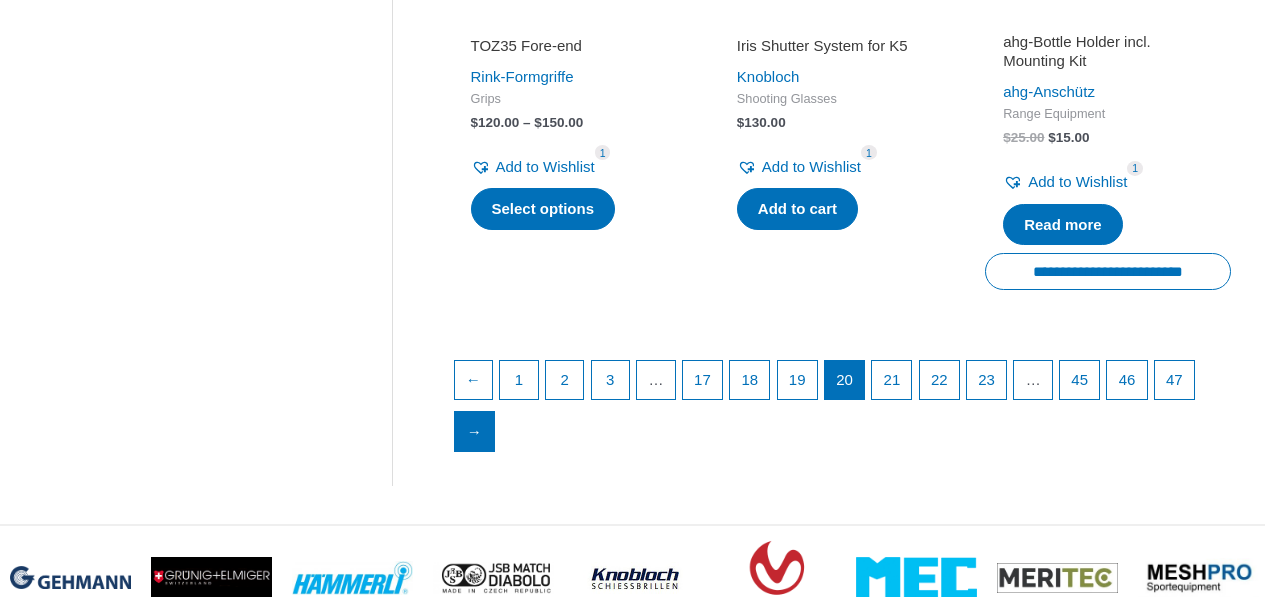 click on "→" at bounding box center [475, 432] 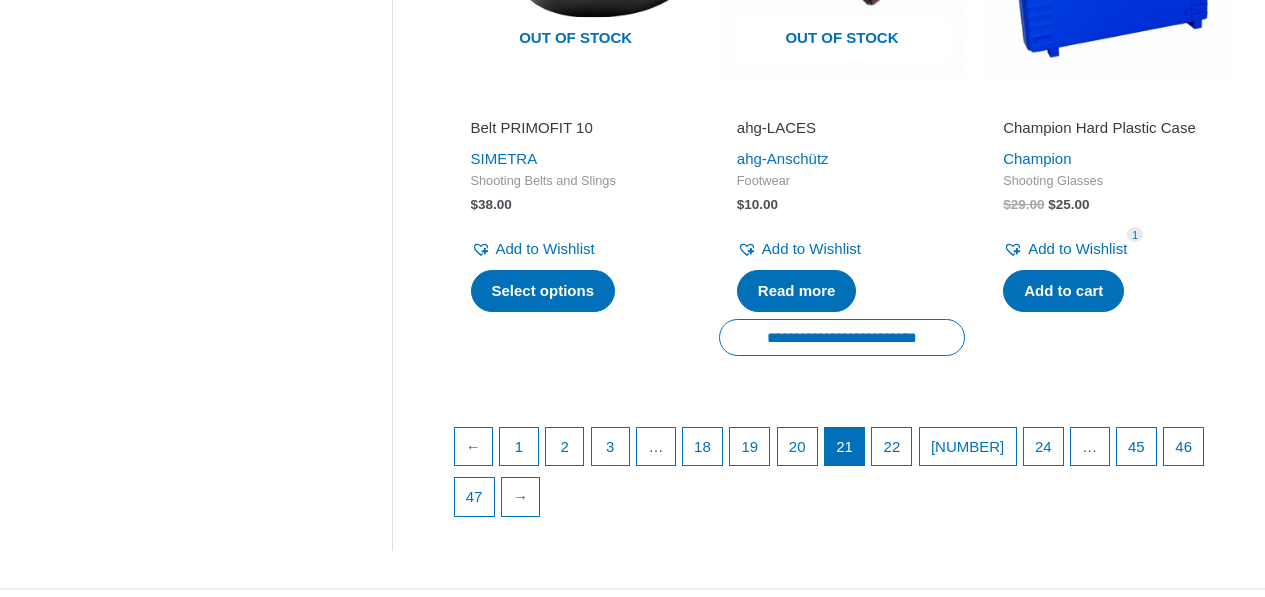scroll, scrollTop: 2900, scrollLeft: 0, axis: vertical 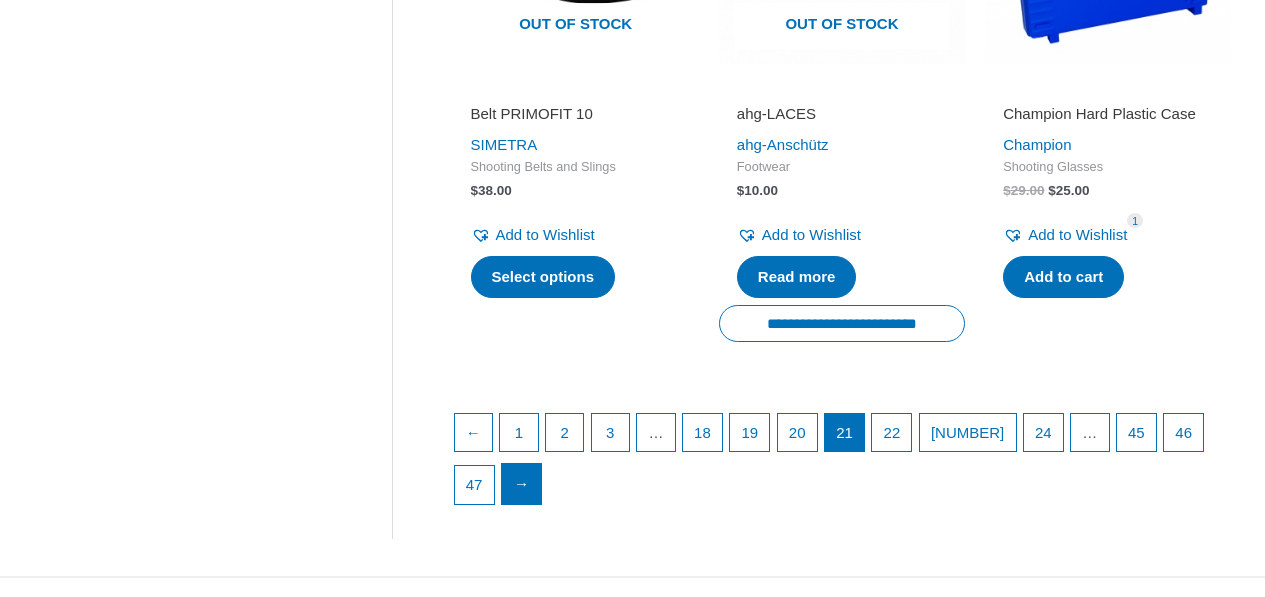 click on "→" at bounding box center [522, 484] 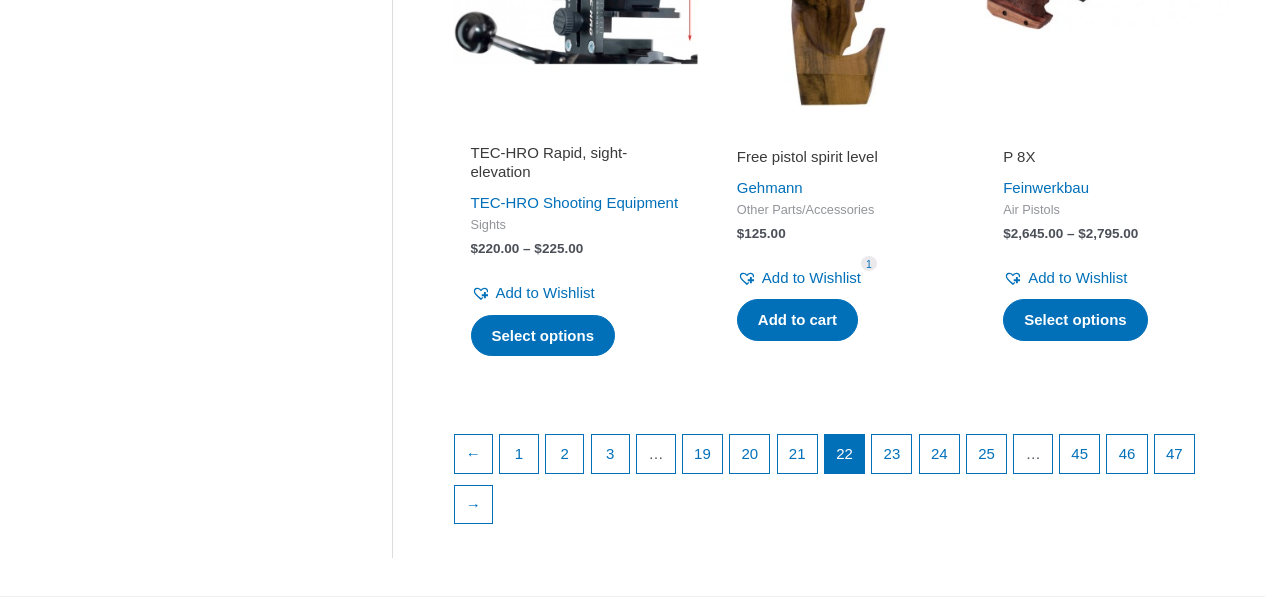 scroll, scrollTop: 3000, scrollLeft: 0, axis: vertical 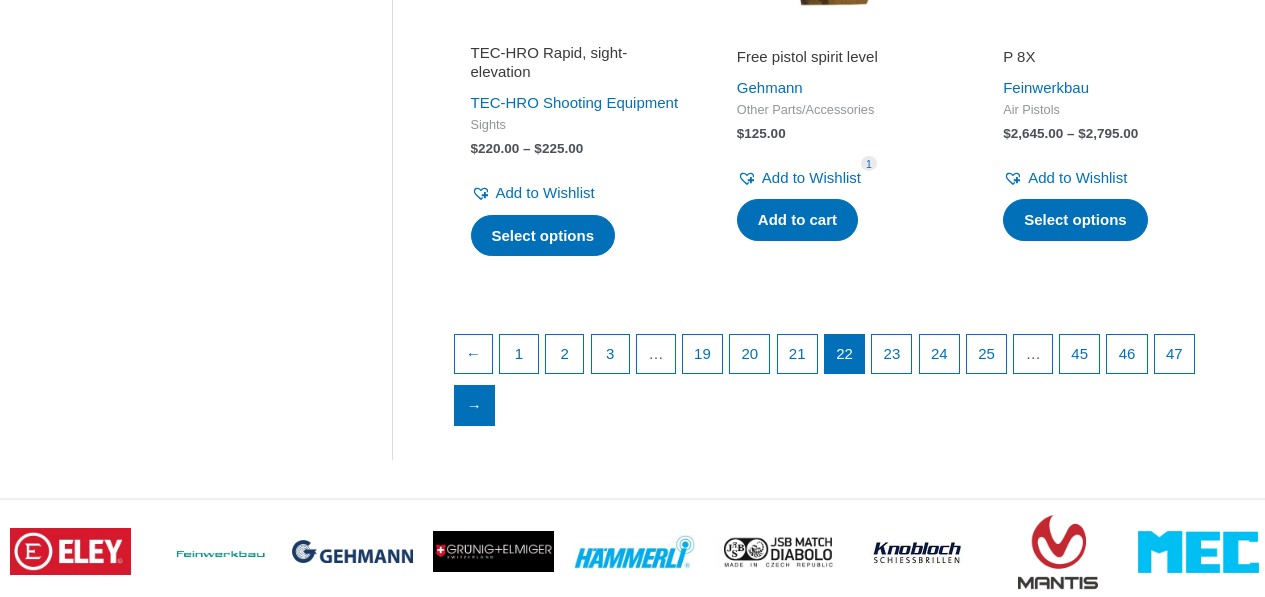 click on "→" at bounding box center [475, 406] 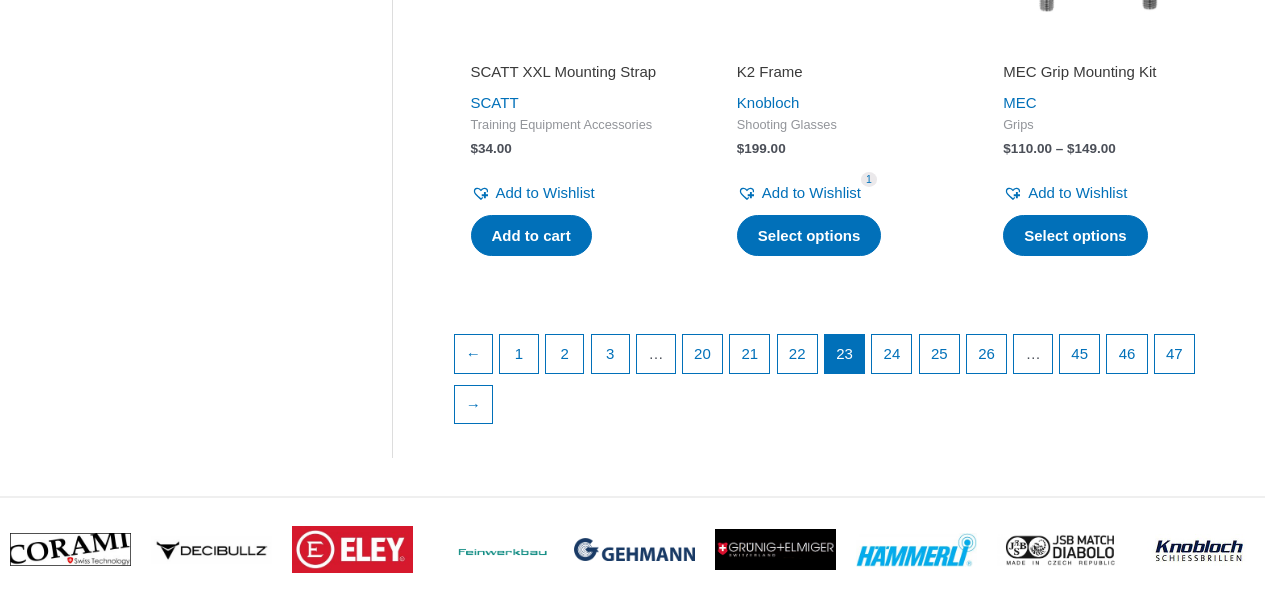 scroll, scrollTop: 2900, scrollLeft: 0, axis: vertical 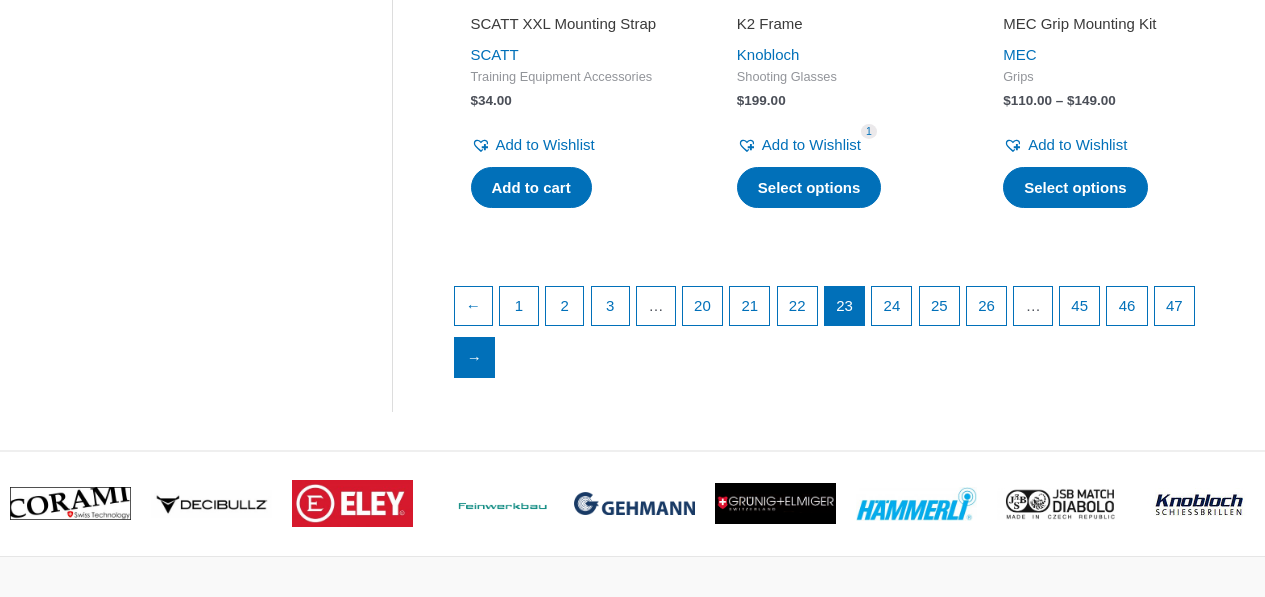click on "→" at bounding box center [475, 358] 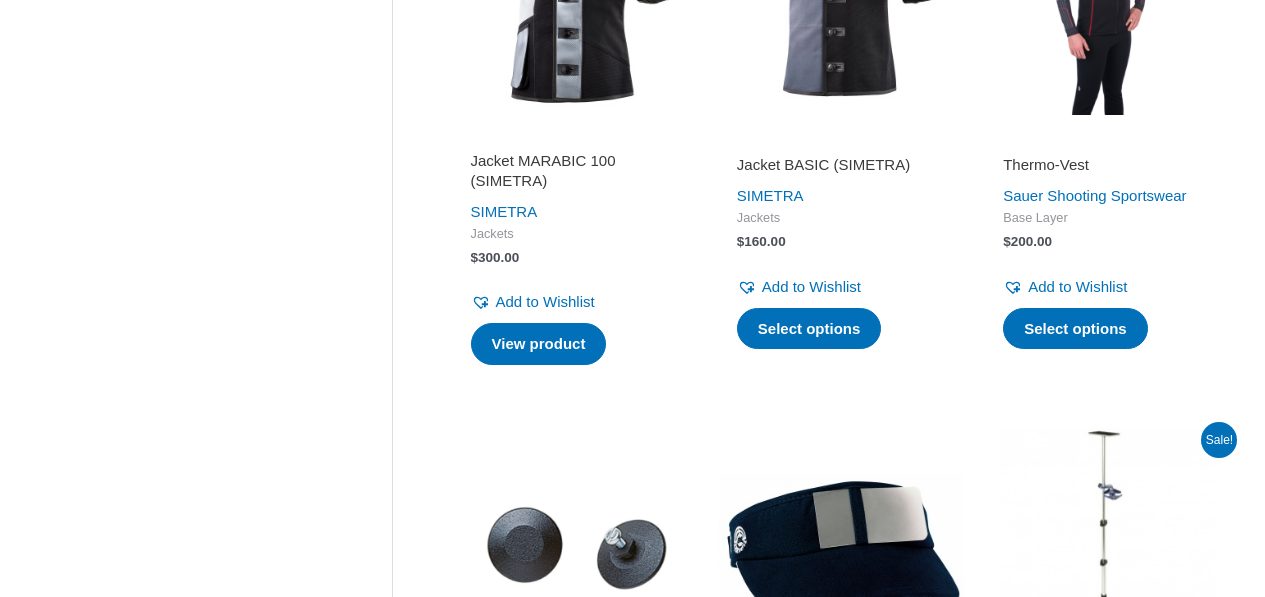 scroll, scrollTop: 2200, scrollLeft: 0, axis: vertical 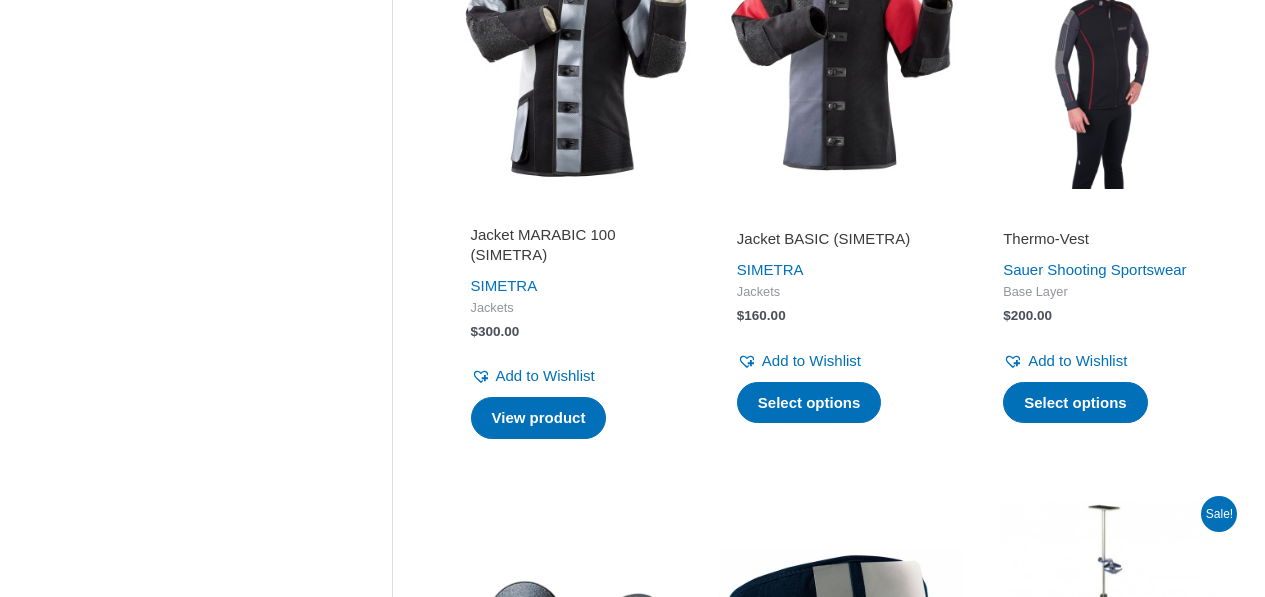 click on "Jacket MARABIC 100 (SIMETRA)" at bounding box center [576, 244] 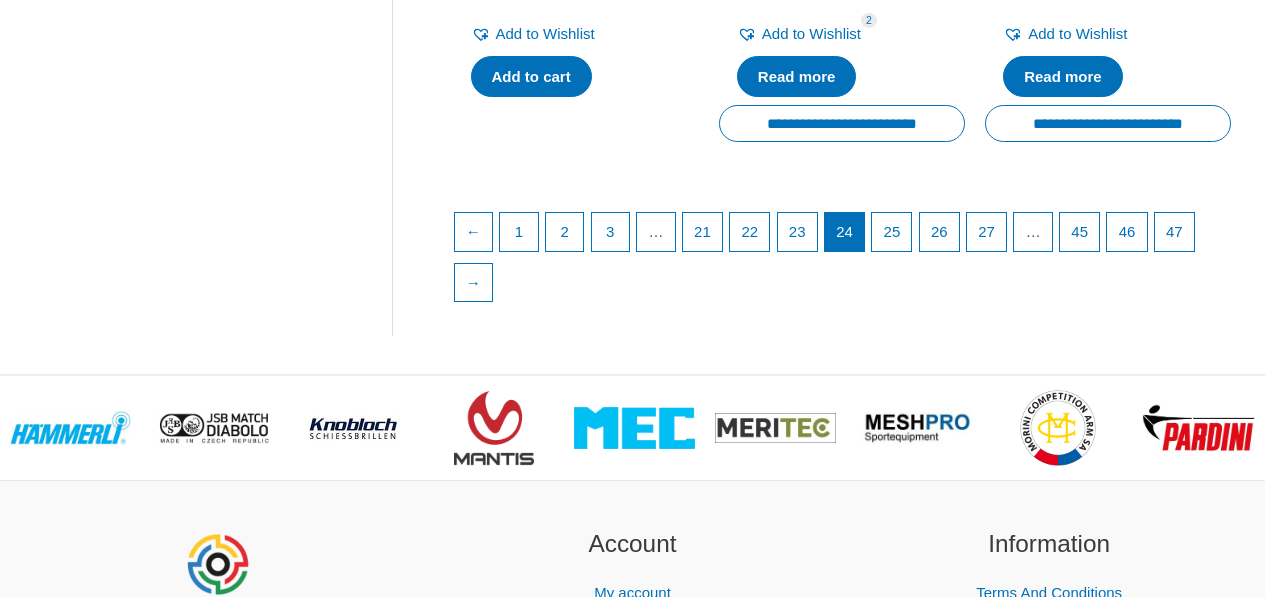 scroll, scrollTop: 3100, scrollLeft: 0, axis: vertical 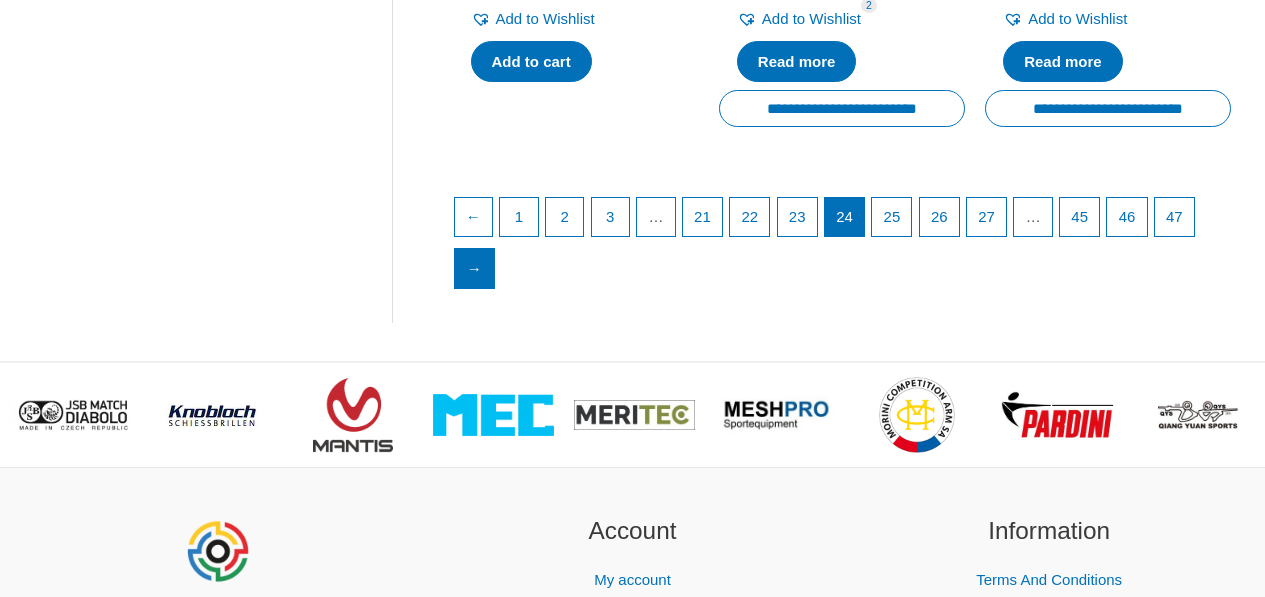 click on "→" at bounding box center (475, 269) 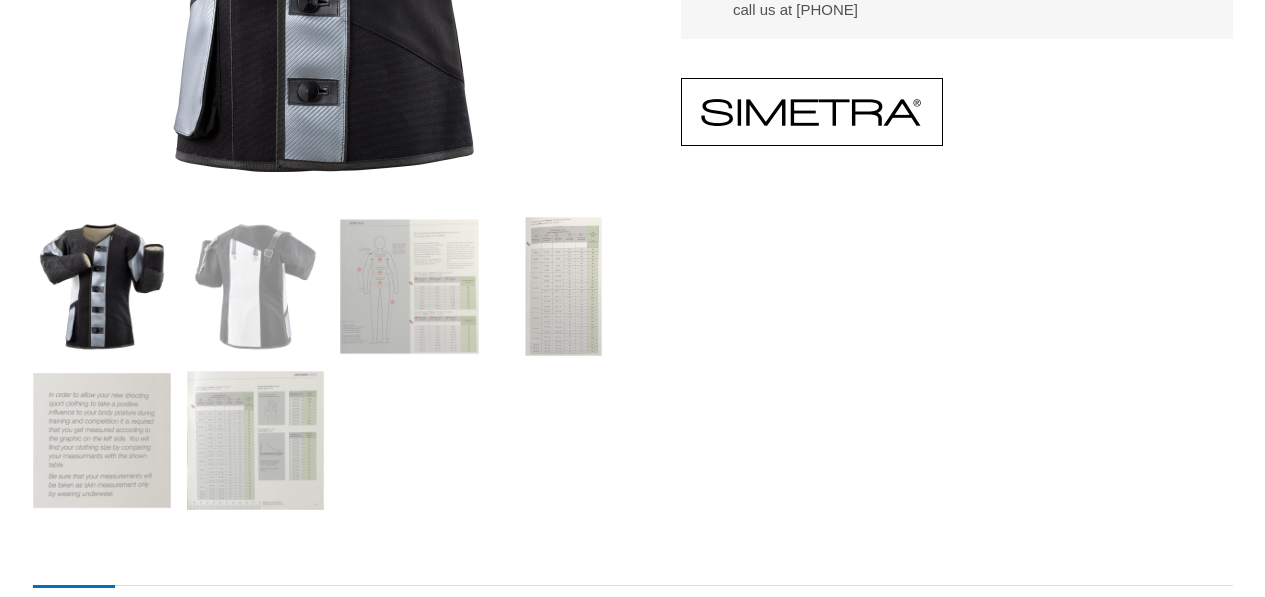 scroll, scrollTop: 700, scrollLeft: 0, axis: vertical 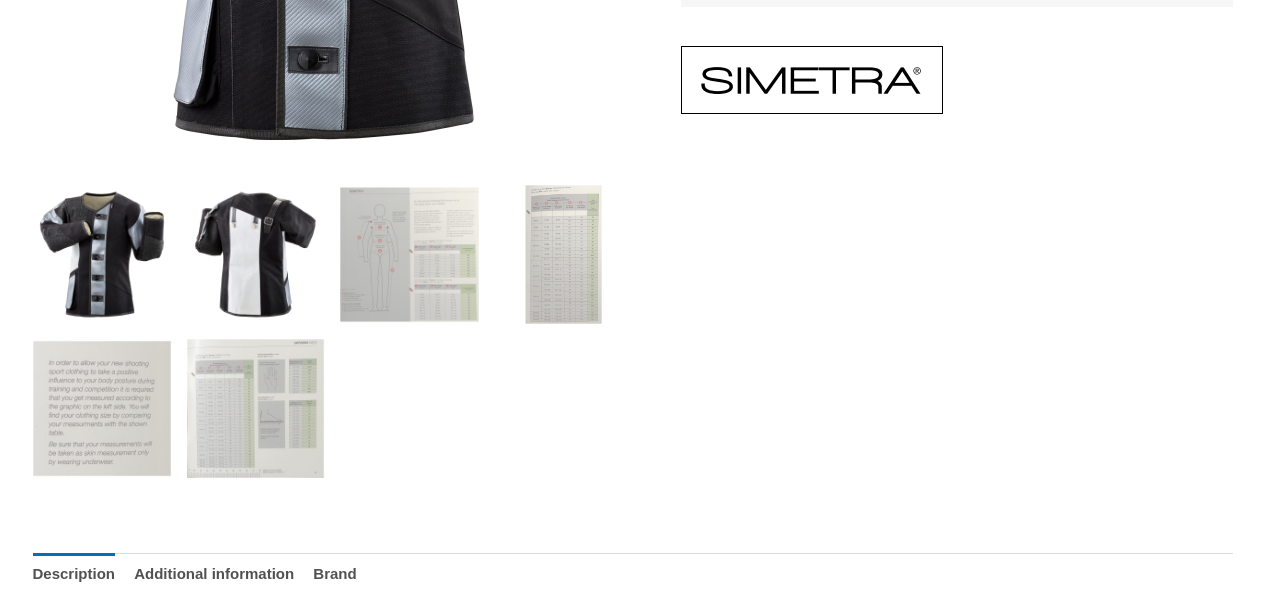 click at bounding box center [255, 254] 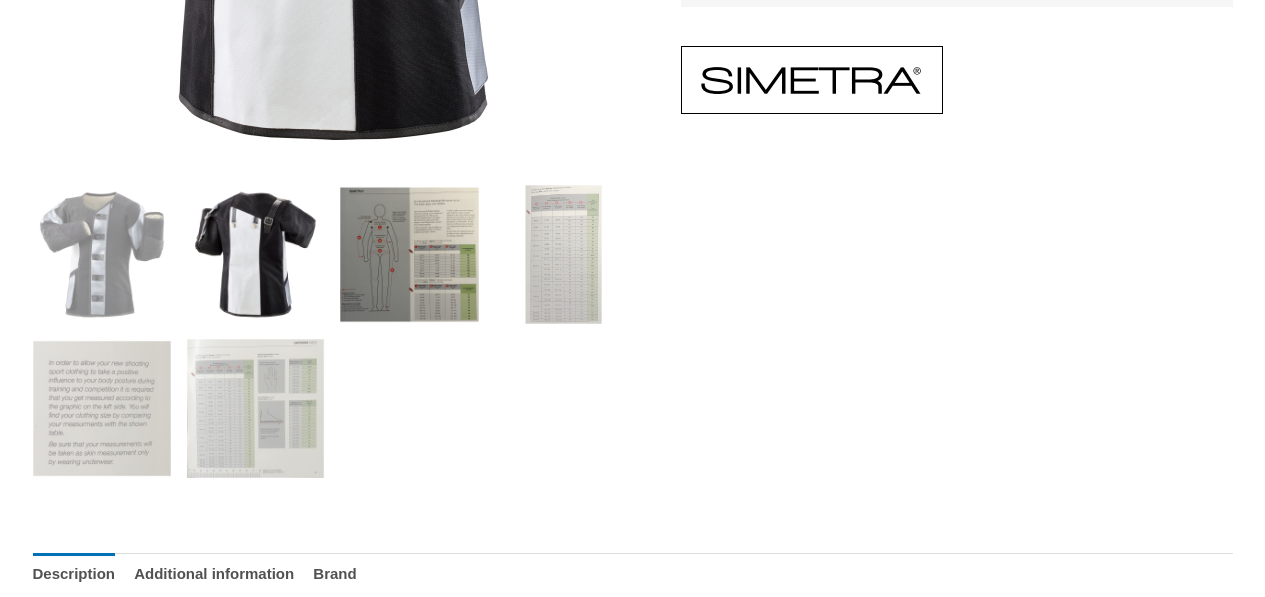 click at bounding box center [409, 254] 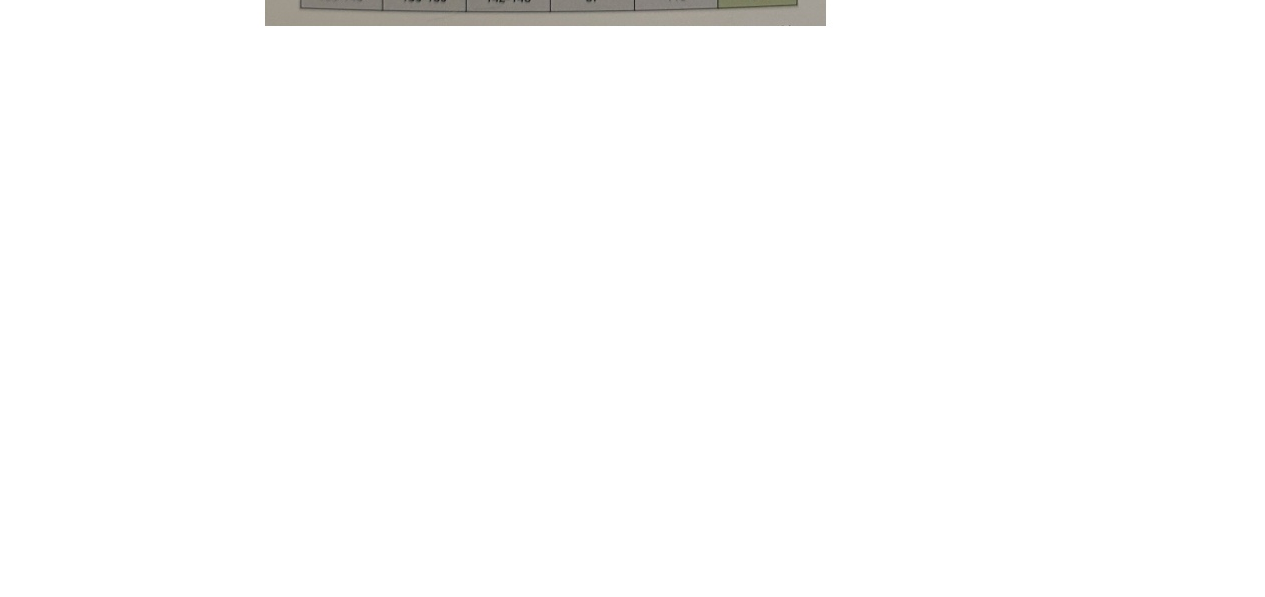 scroll, scrollTop: 3500, scrollLeft: 0, axis: vertical 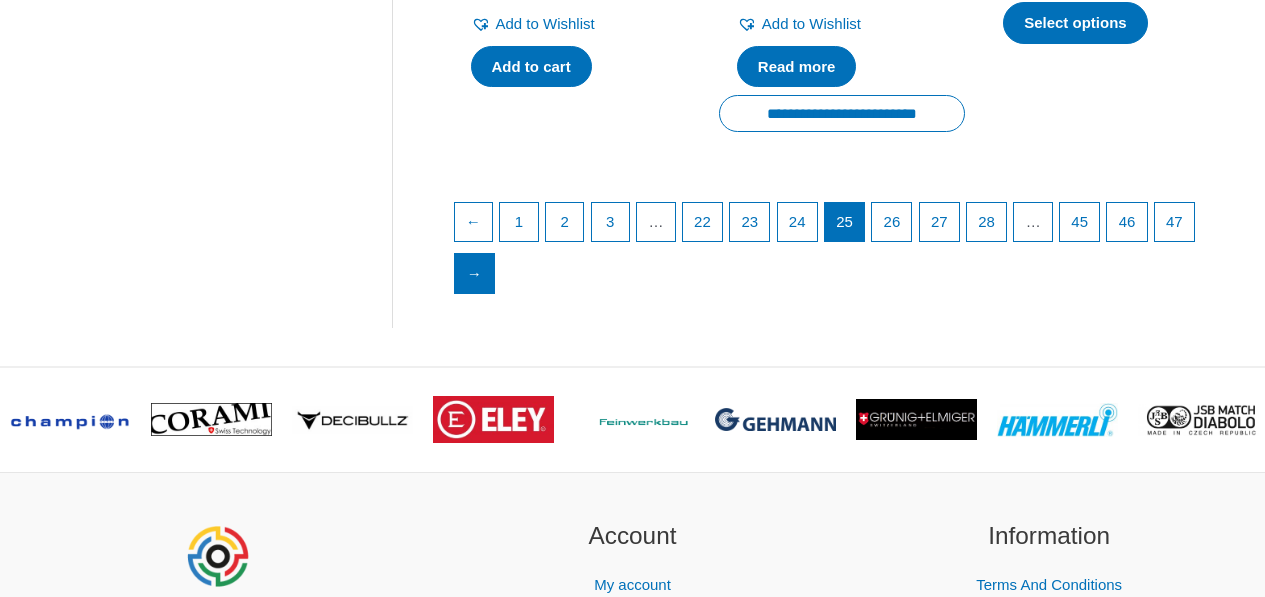 click on "→" at bounding box center (475, 274) 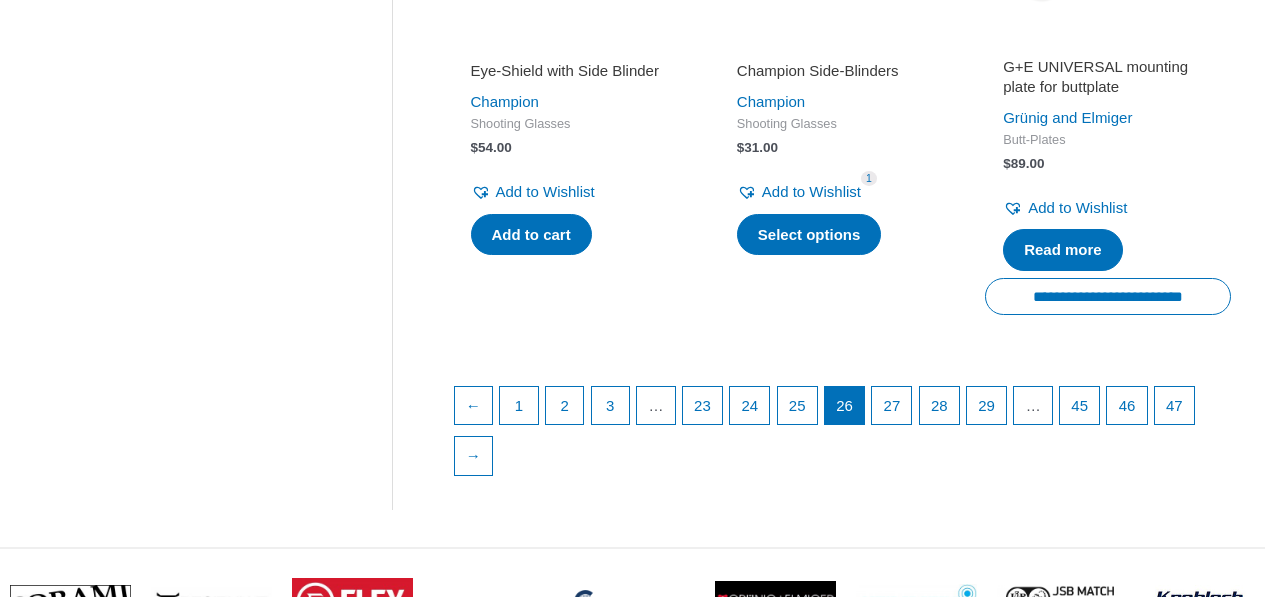 scroll, scrollTop: 3000, scrollLeft: 0, axis: vertical 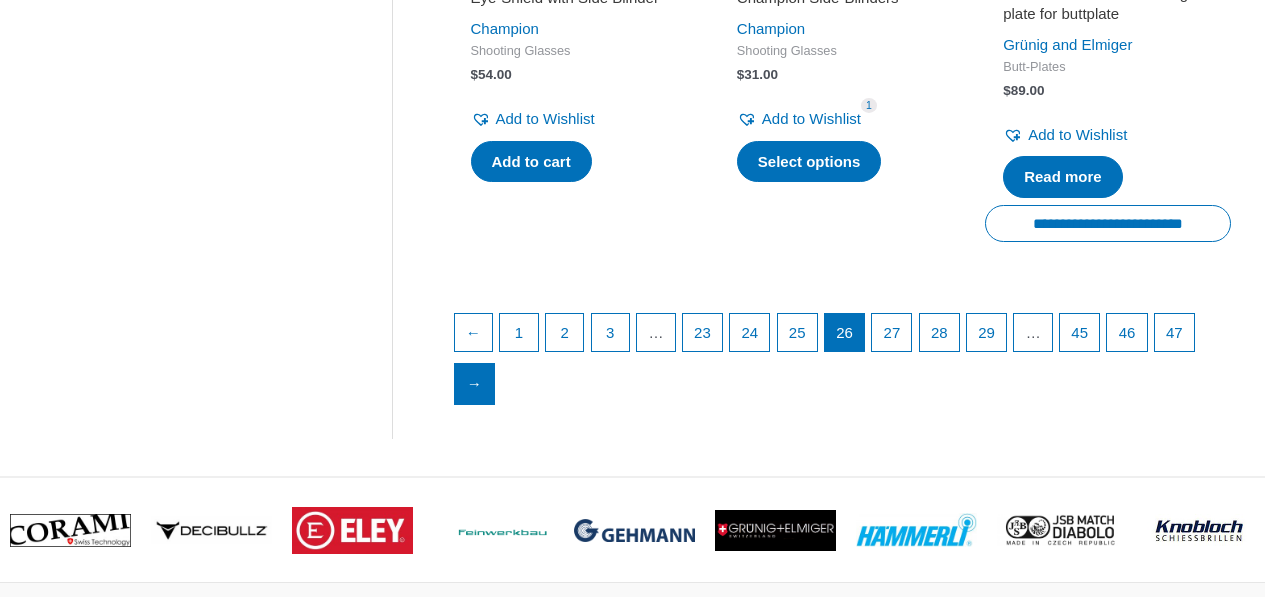 click on "→" at bounding box center (475, 384) 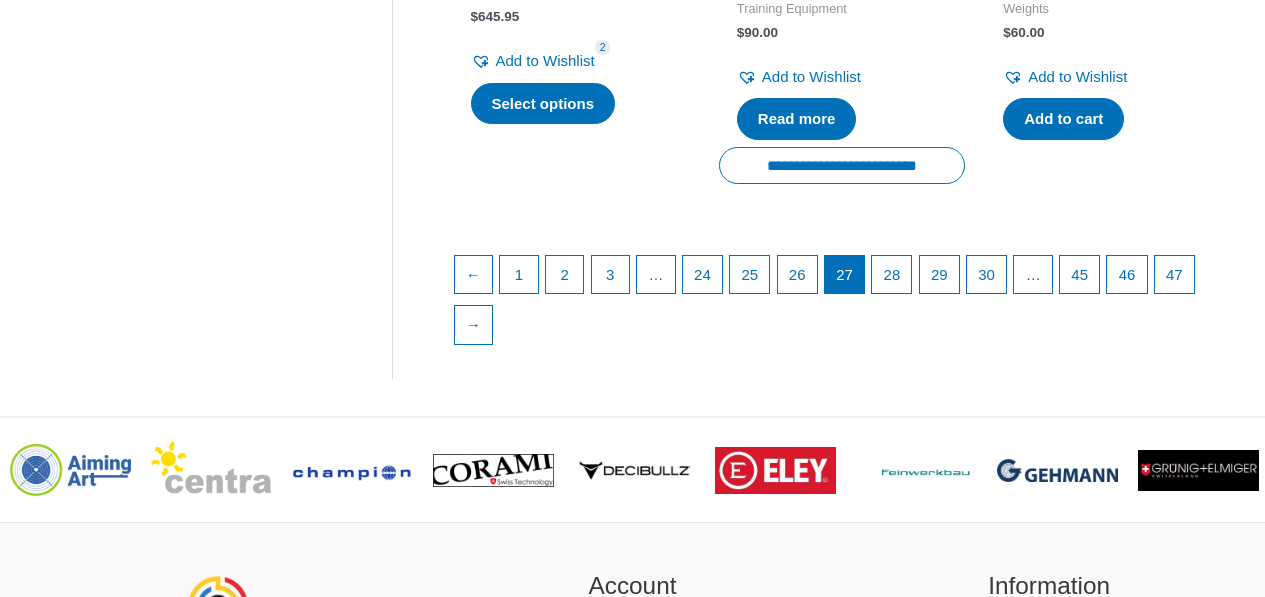scroll, scrollTop: 3100, scrollLeft: 0, axis: vertical 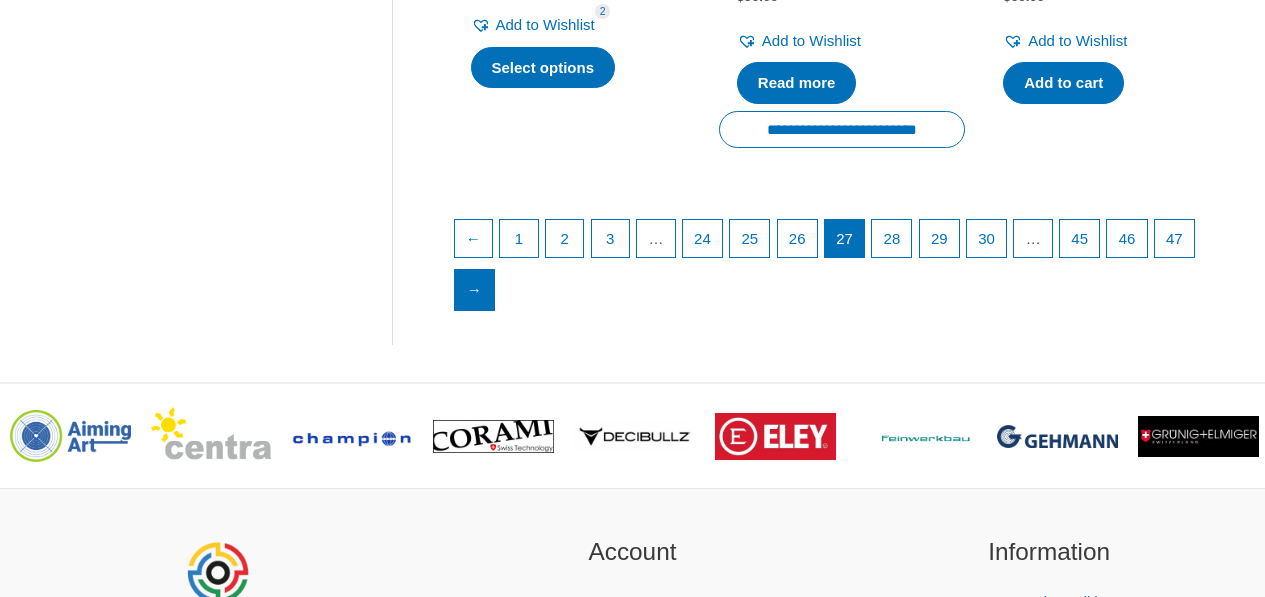 click on "→" at bounding box center [475, 290] 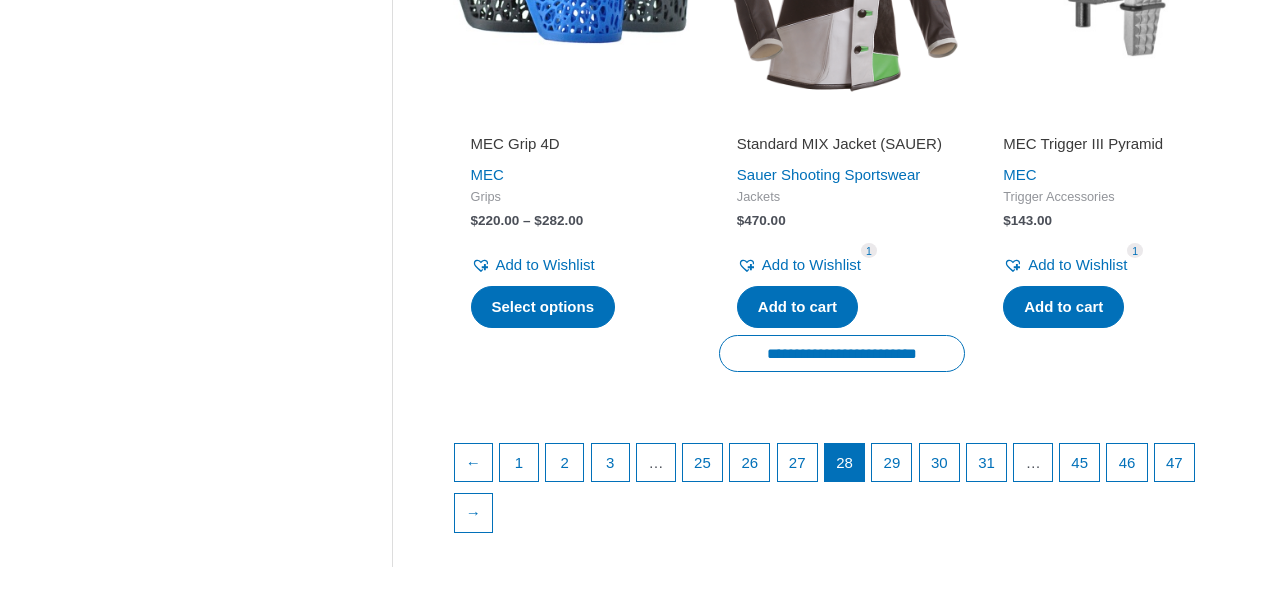 scroll, scrollTop: 3000, scrollLeft: 0, axis: vertical 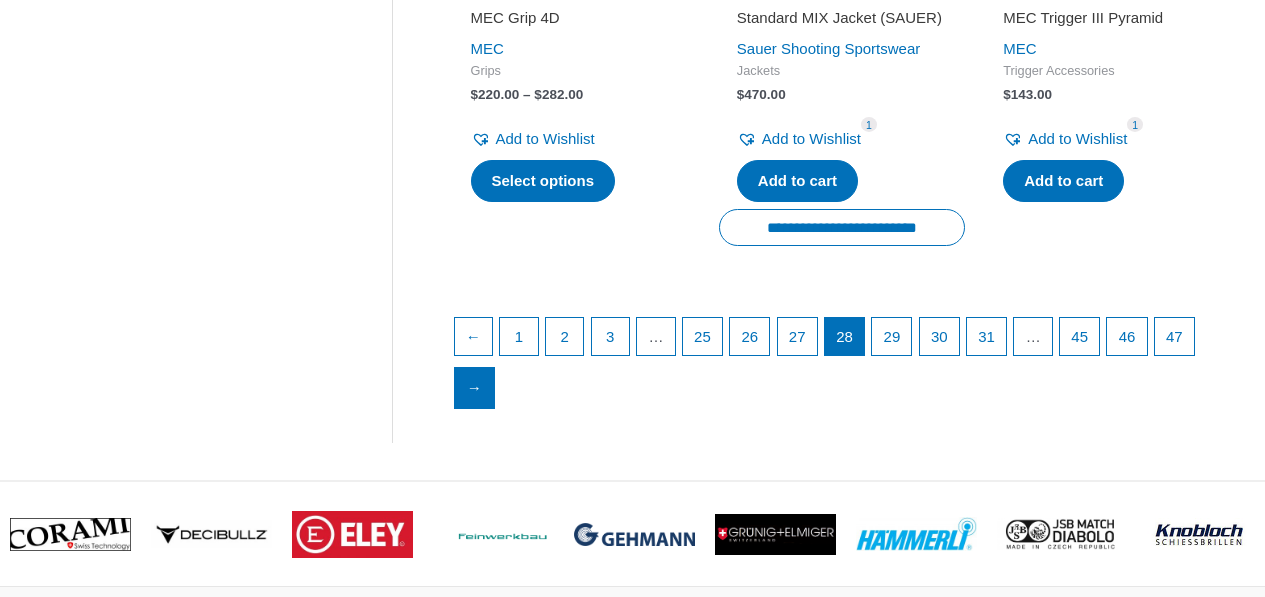 click on "→" at bounding box center [475, 388] 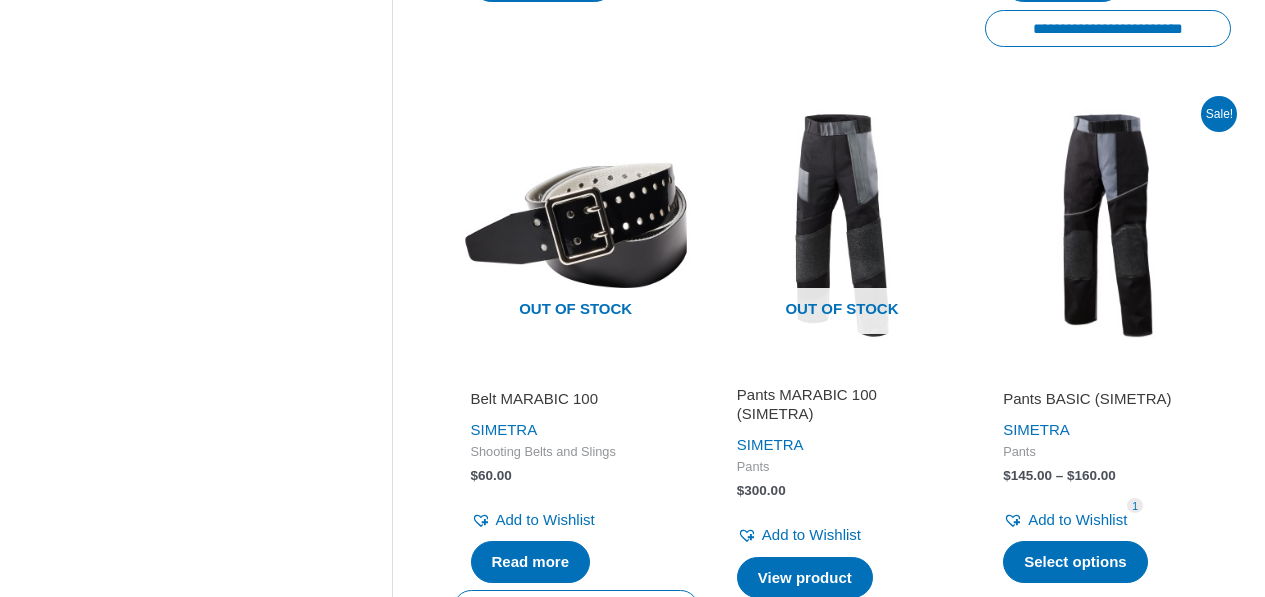 scroll, scrollTop: 2700, scrollLeft: 0, axis: vertical 